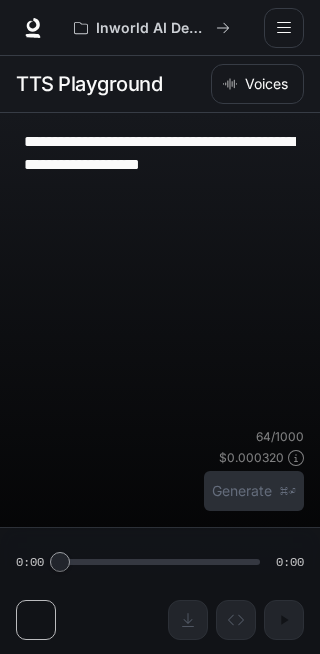 scroll, scrollTop: 1, scrollLeft: 0, axis: vertical 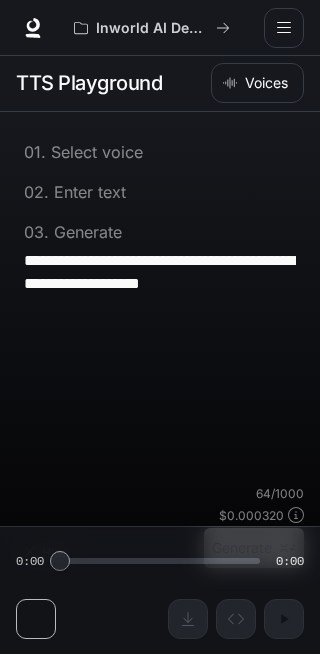 type on "**********" 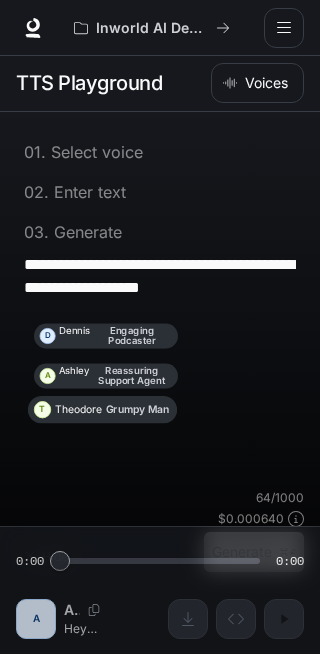 click on "**********" at bounding box center (160, 276) 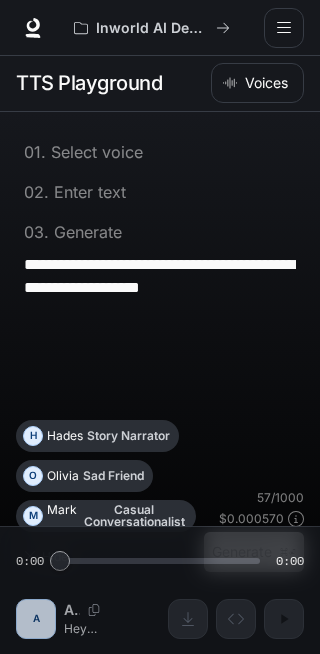scroll, scrollTop: 0, scrollLeft: 0, axis: both 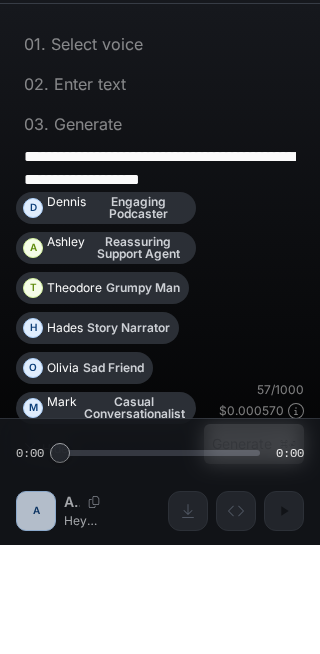 click on "**********" at bounding box center (160, 277) 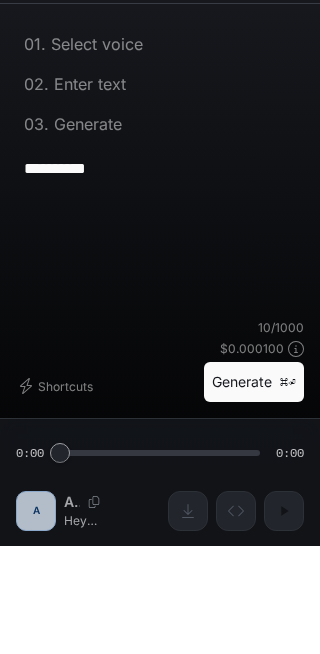 scroll, scrollTop: 99, scrollLeft: 0, axis: vertical 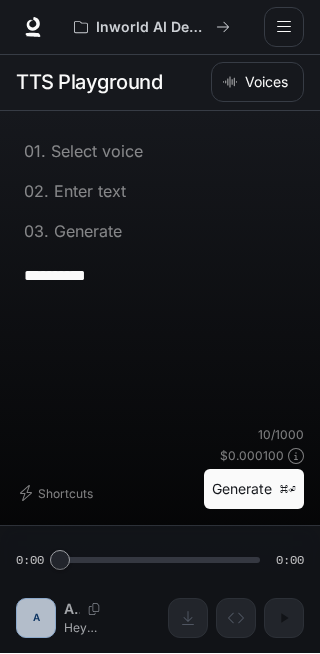 click on "**********" at bounding box center [160, 276] 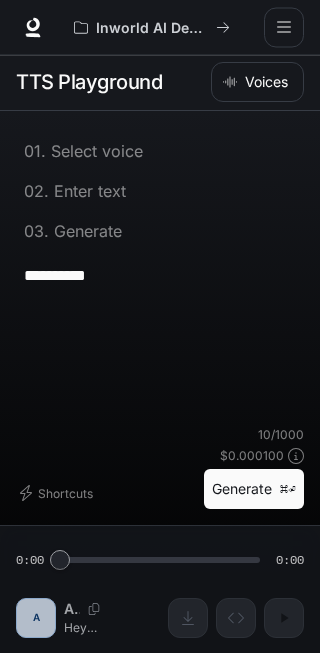 type on "**********" 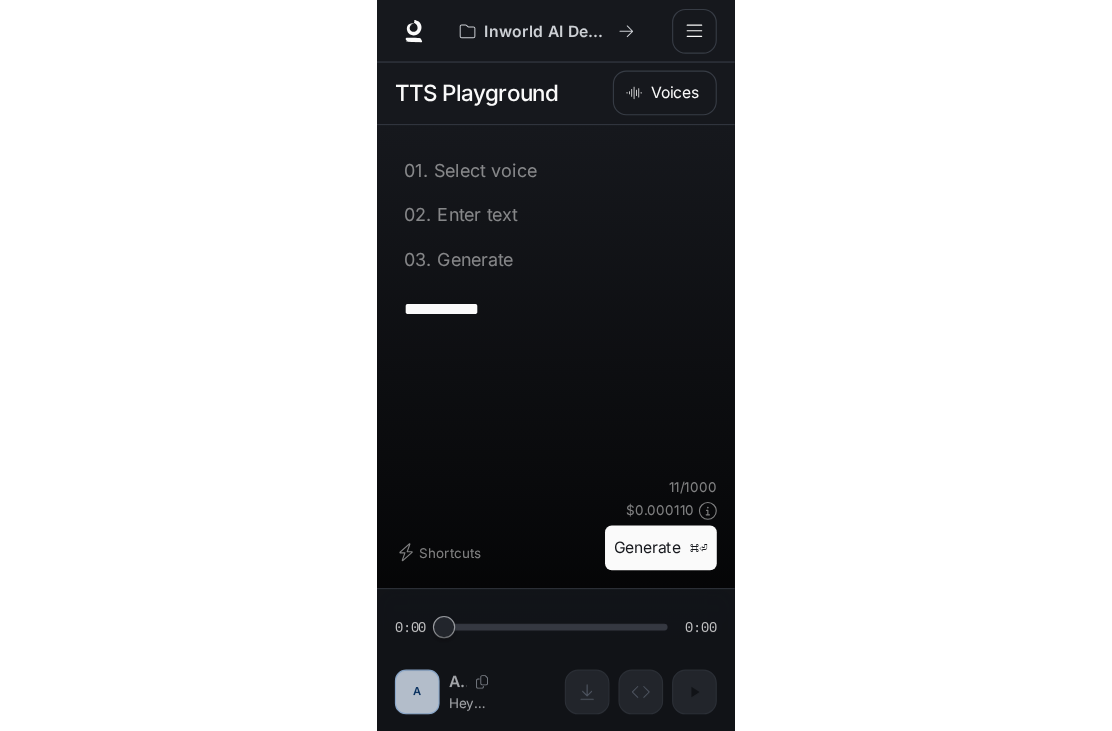 scroll, scrollTop: 65, scrollLeft: 0, axis: vertical 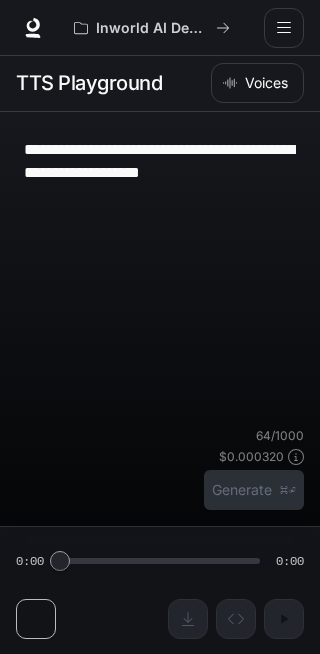 type on "**********" 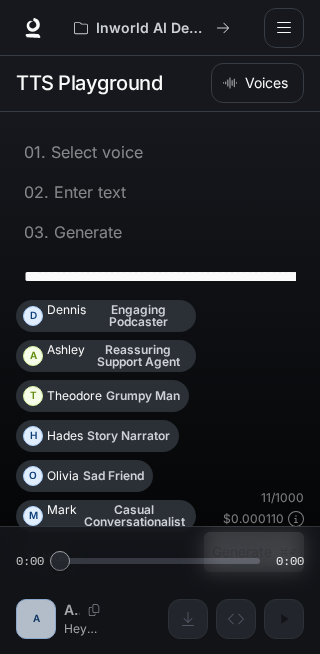 scroll, scrollTop: 0, scrollLeft: 0, axis: both 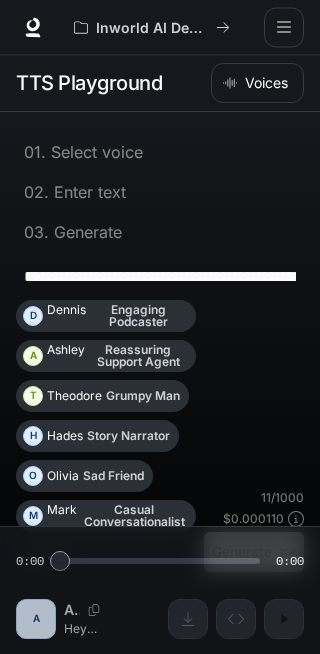 click on "**********" at bounding box center (160, 277) 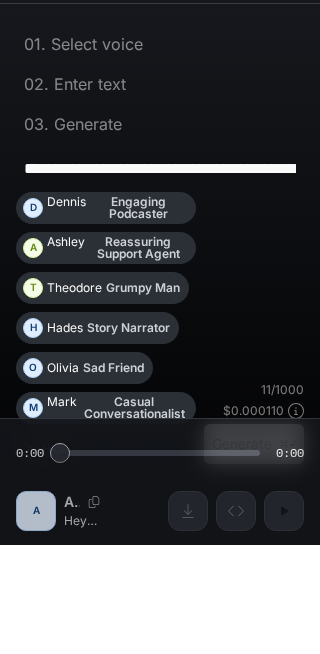 click on "**********" at bounding box center [160, 277] 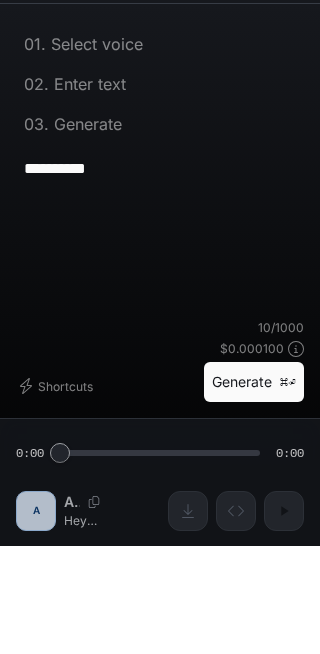 click on "*********" at bounding box center [160, 277] 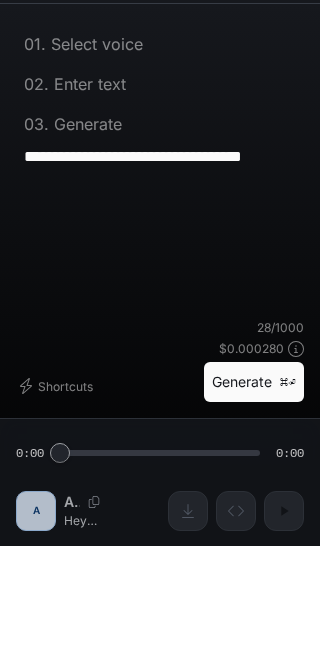 paste on "**********" 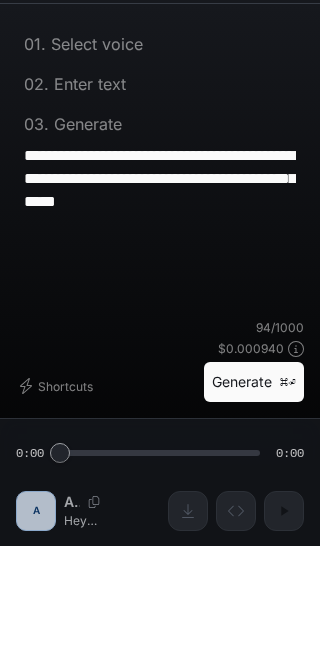 click on "**********" at bounding box center [160, 287] 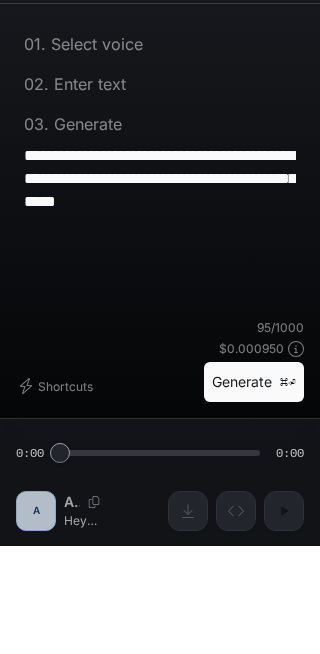 type on "**********" 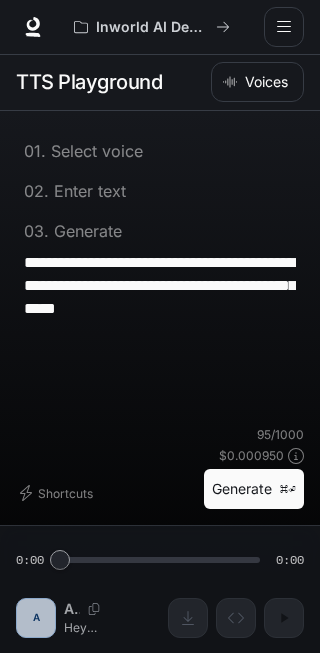 click on "Generate ⌘⏎" at bounding box center (254, 490) 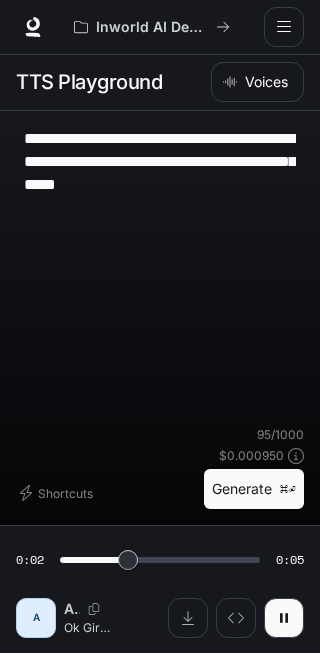 click at bounding box center (188, 619) 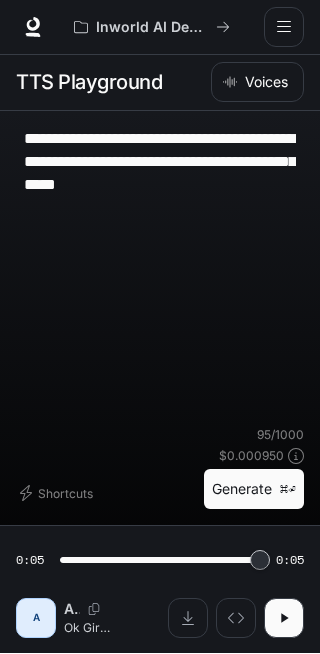 type on "*" 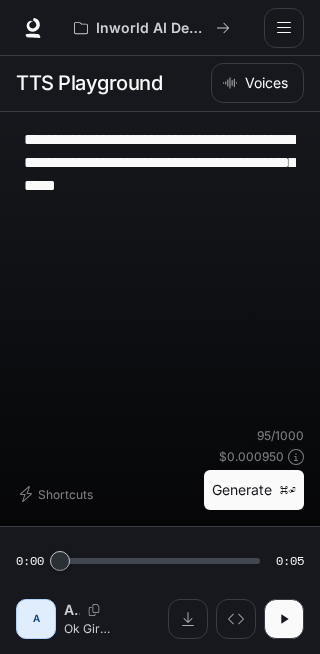 scroll, scrollTop: 0, scrollLeft: 0, axis: both 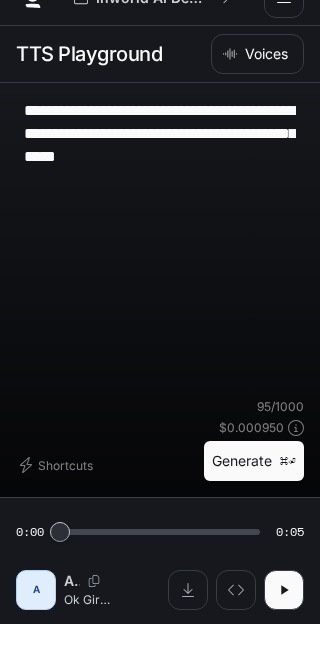 click on "**********" at bounding box center [160, 327] 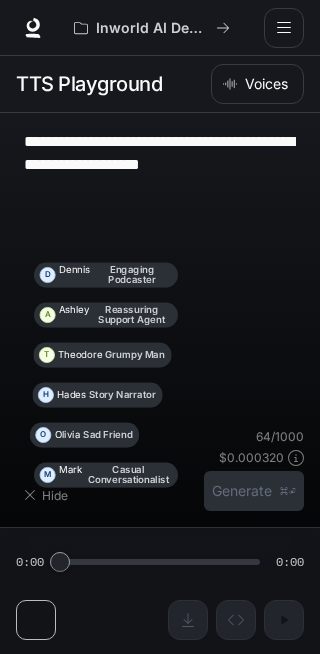 type on "**********" 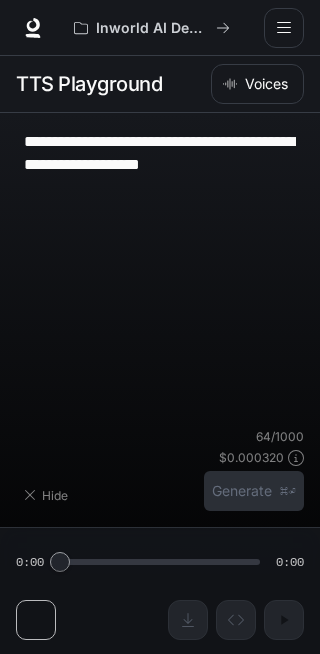 scroll, scrollTop: 30, scrollLeft: 0, axis: vertical 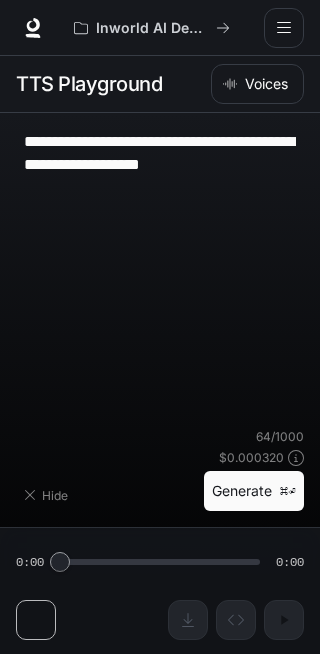 type on "**********" 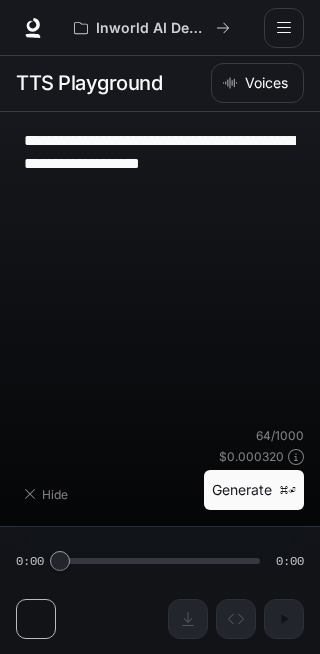 scroll, scrollTop: 0, scrollLeft: 0, axis: both 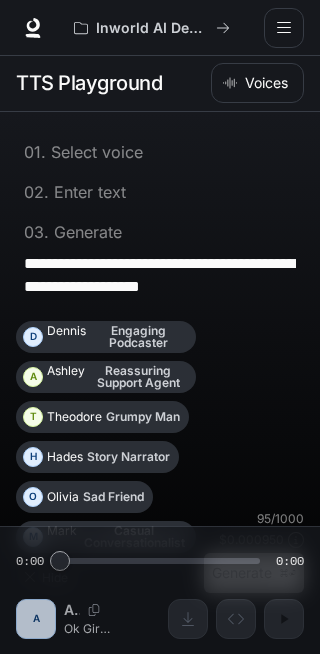 click on "T Theodore Grumpy Man" at bounding box center (102, 417) 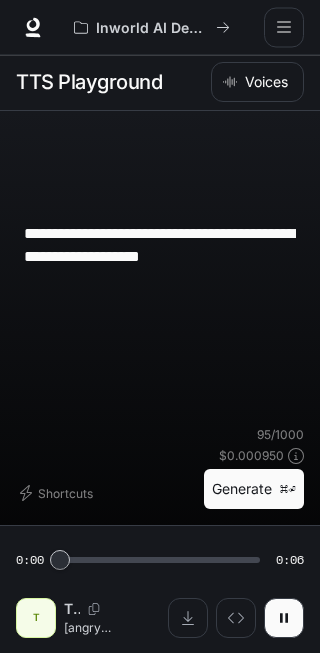 scroll, scrollTop: 30, scrollLeft: 0, axis: vertical 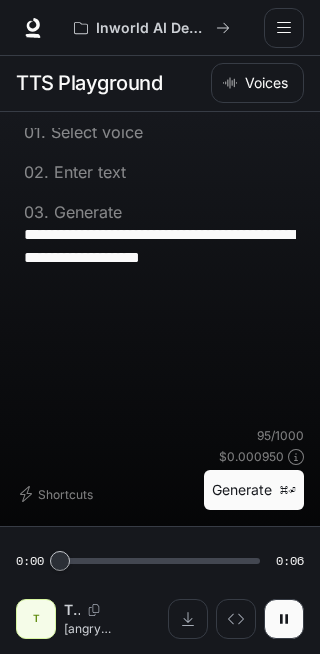 click on "**********" at bounding box center [160, 325] 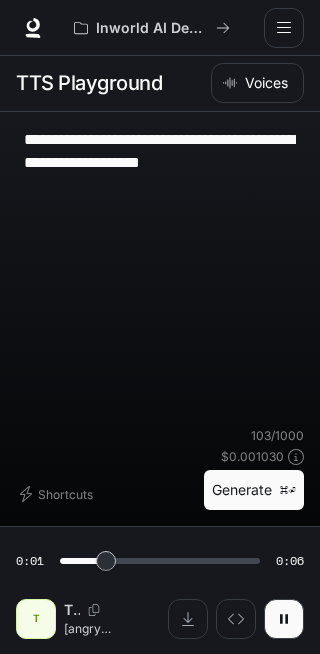 click on "**********" at bounding box center (160, 162) 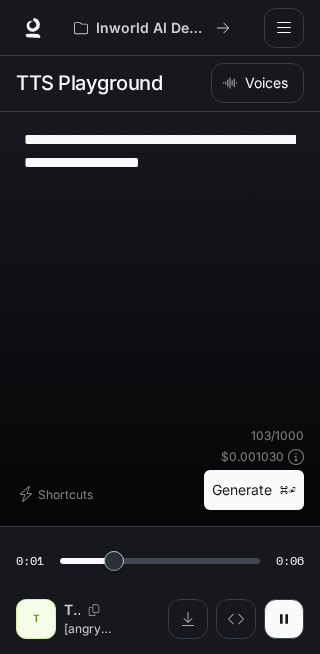 click on "**********" at bounding box center (160, 162) 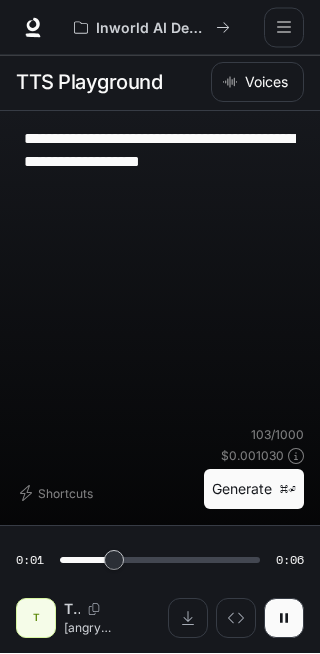 click on "**********" at bounding box center [160, 162] 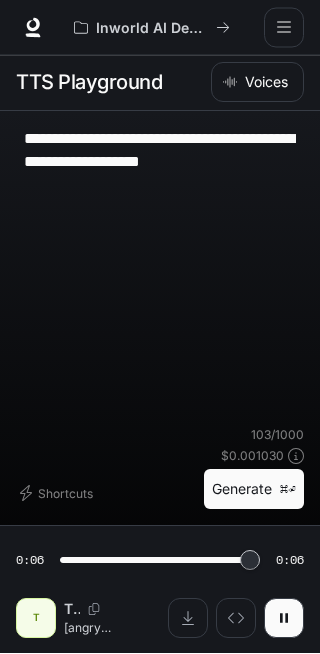 type on "***" 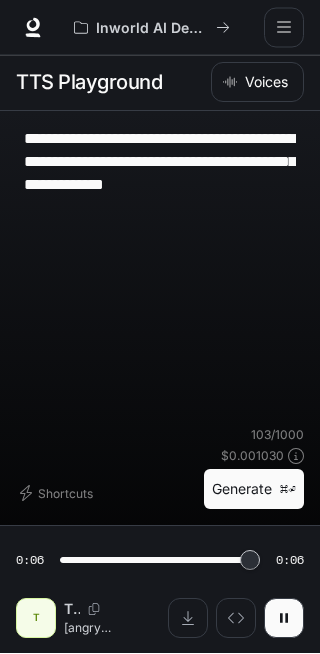 type on "*********" 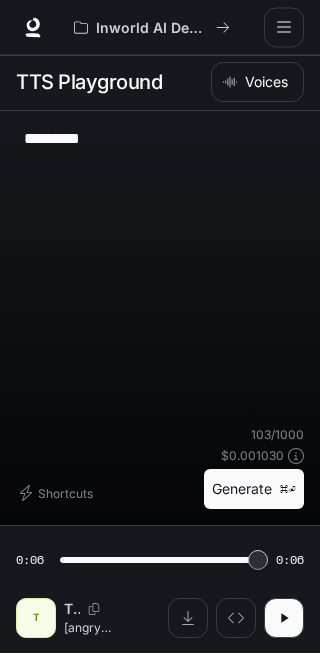 type on "*" 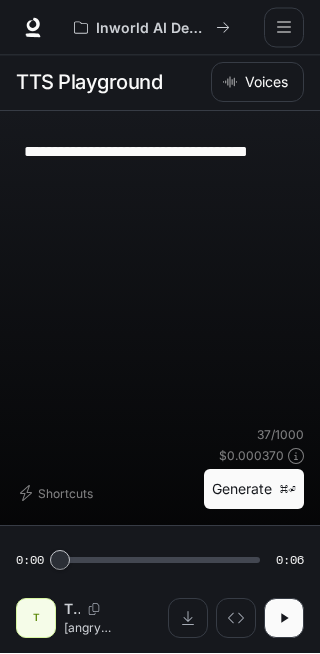 click on "**********" at bounding box center (160, 152) 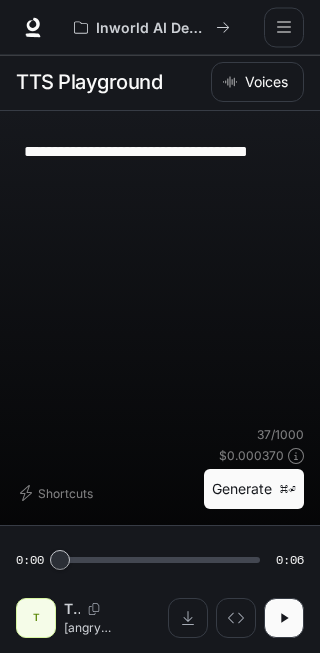 click on "**********" at bounding box center (160, 152) 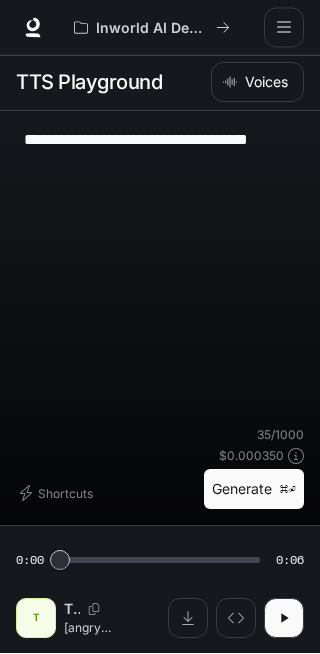 click on "**********" at bounding box center (160, 152) 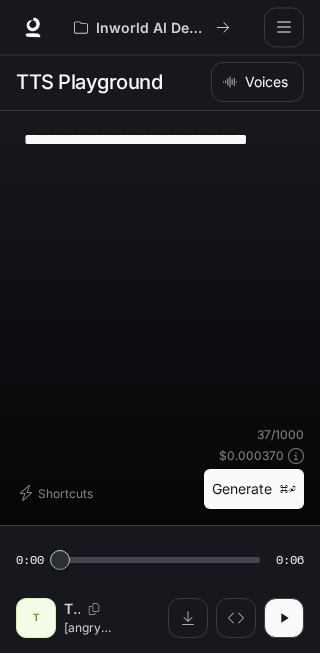 click on "**********" at bounding box center [160, 152] 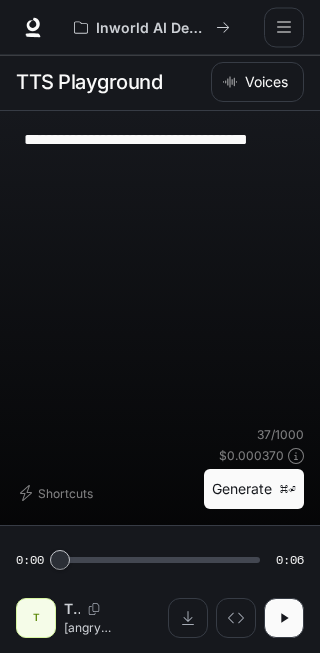 type on "**********" 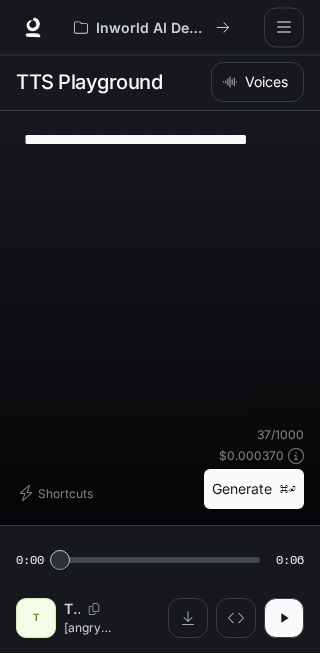 click on "Generate ⌘⏎" at bounding box center [254, 490] 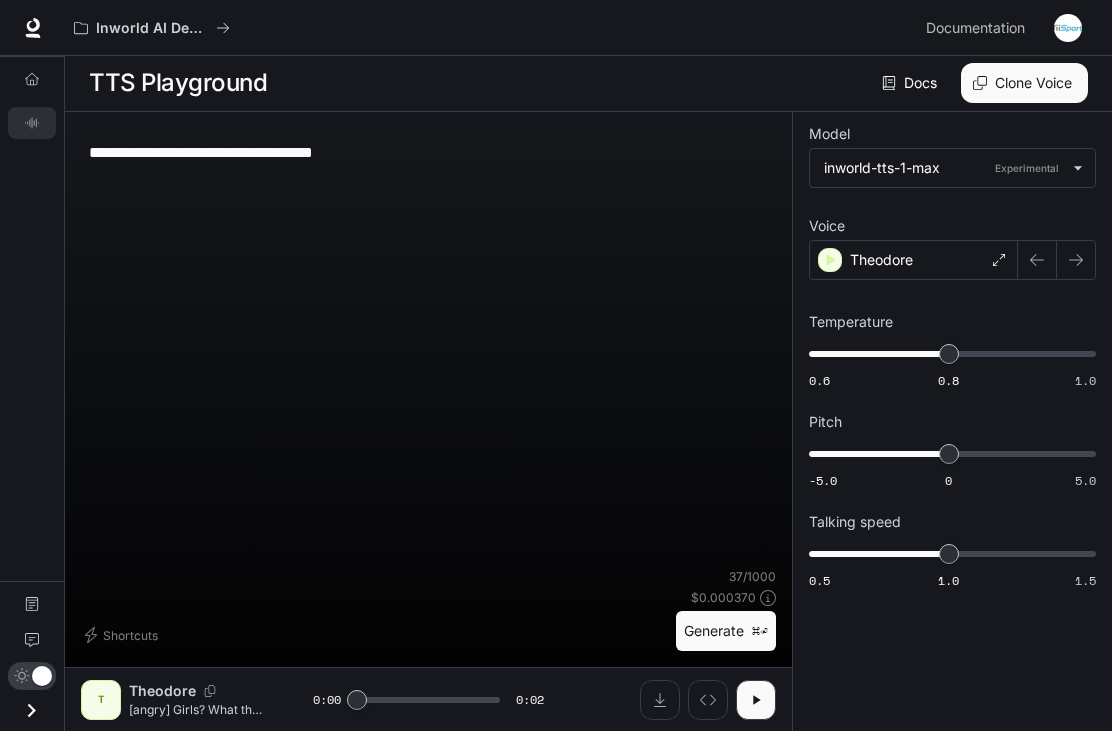 scroll, scrollTop: 29, scrollLeft: 0, axis: vertical 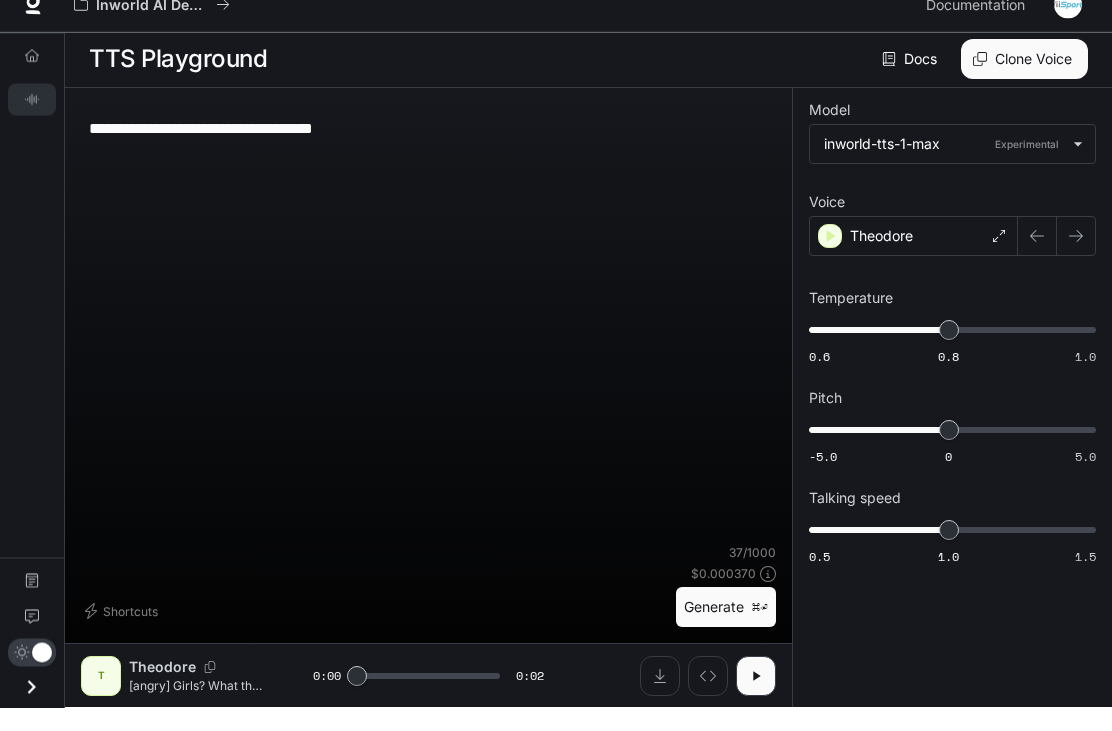 click 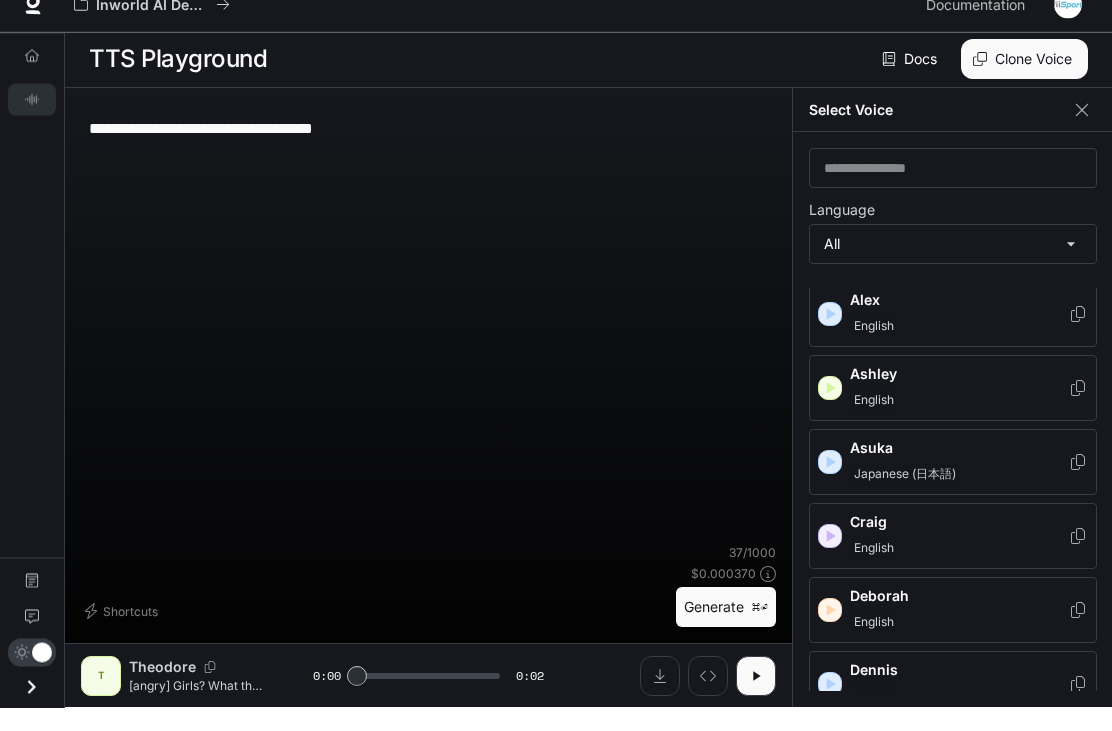 scroll, scrollTop: 122, scrollLeft: 0, axis: vertical 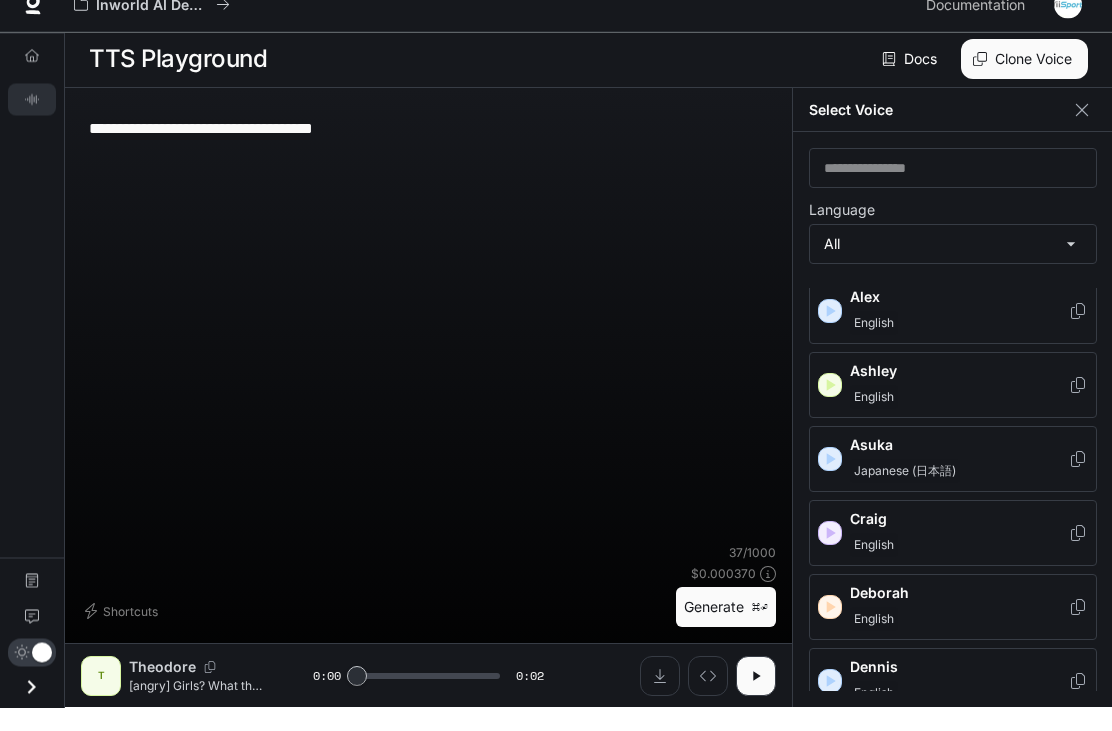 click on "English" at bounding box center (959, 569) 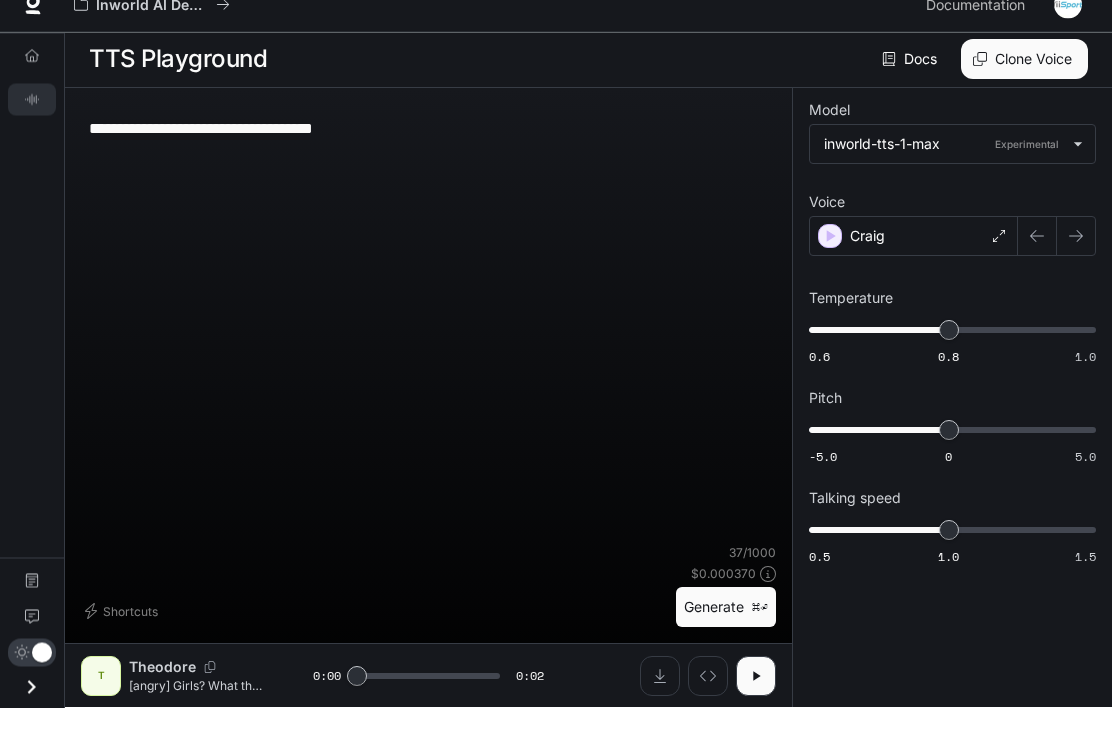 click on "Generate ⌘⏎" at bounding box center [726, 631] 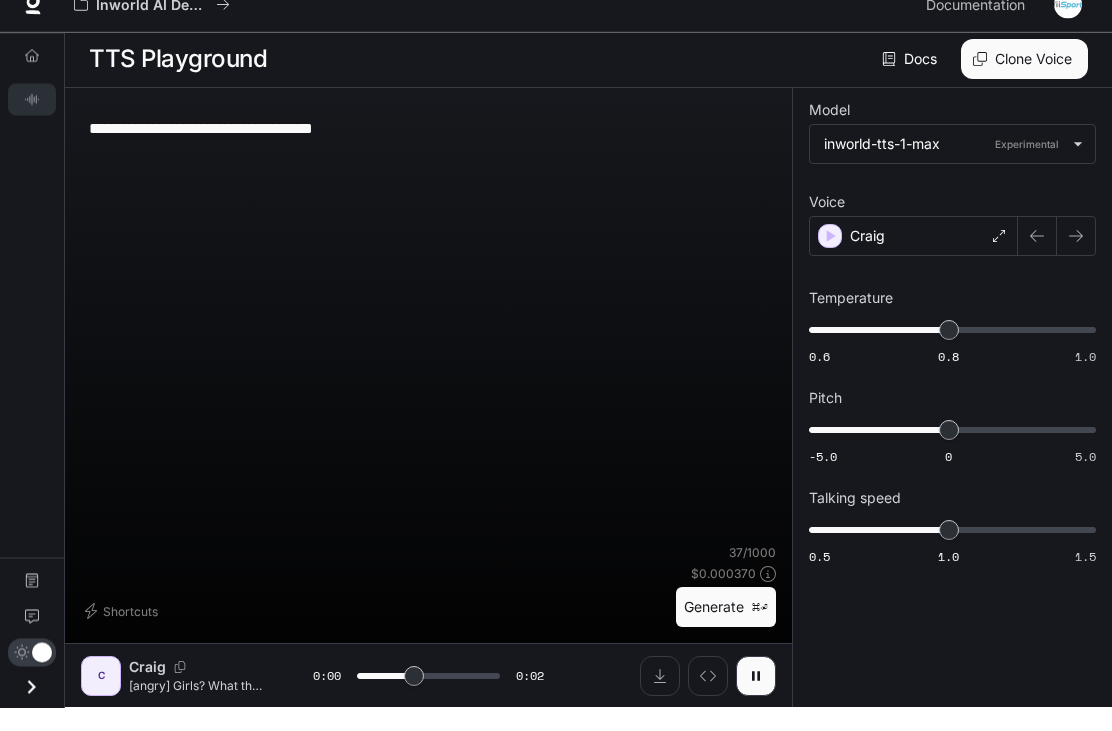 click on "Craig" at bounding box center [913, 260] 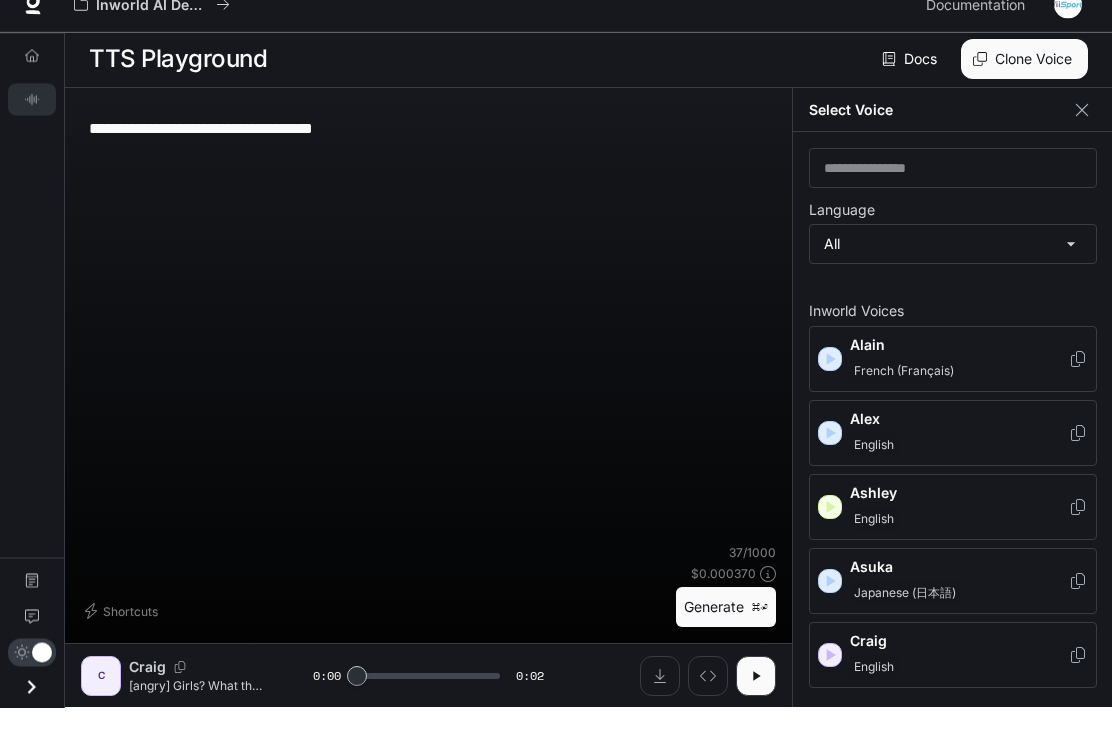 scroll, scrollTop: 0, scrollLeft: 0, axis: both 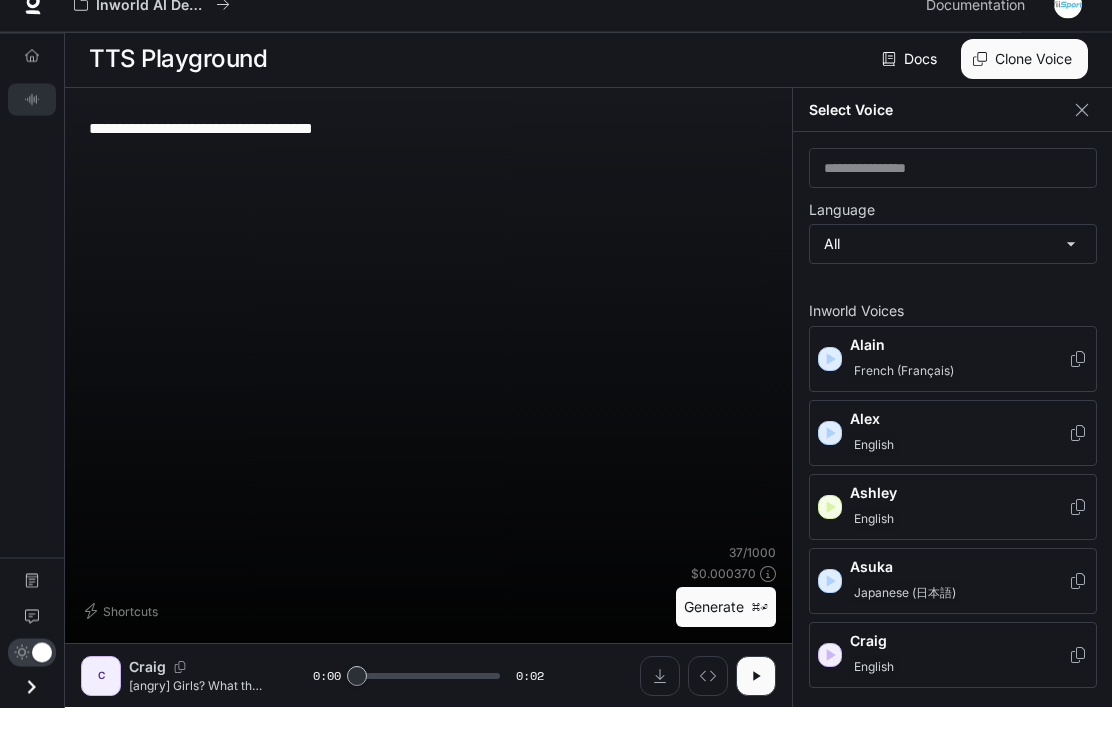 click on "[FIRST] [LAST]" at bounding box center (959, 457) 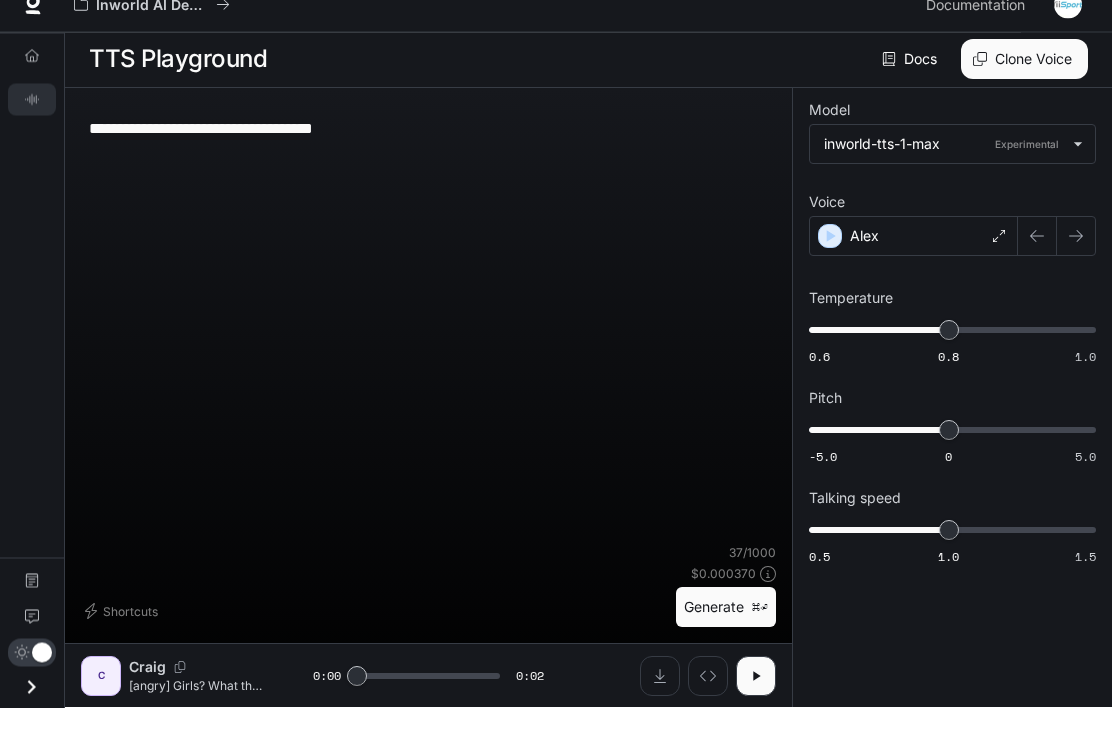 click on "⌘⏎" at bounding box center [760, 631] 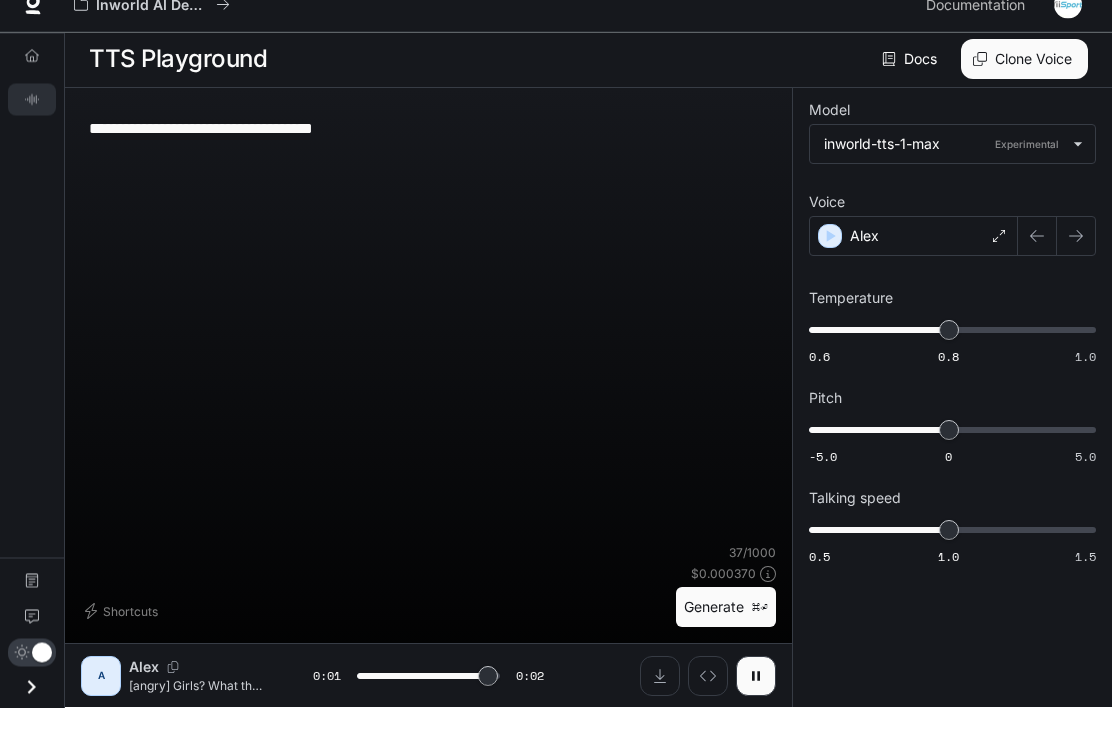 type on "*" 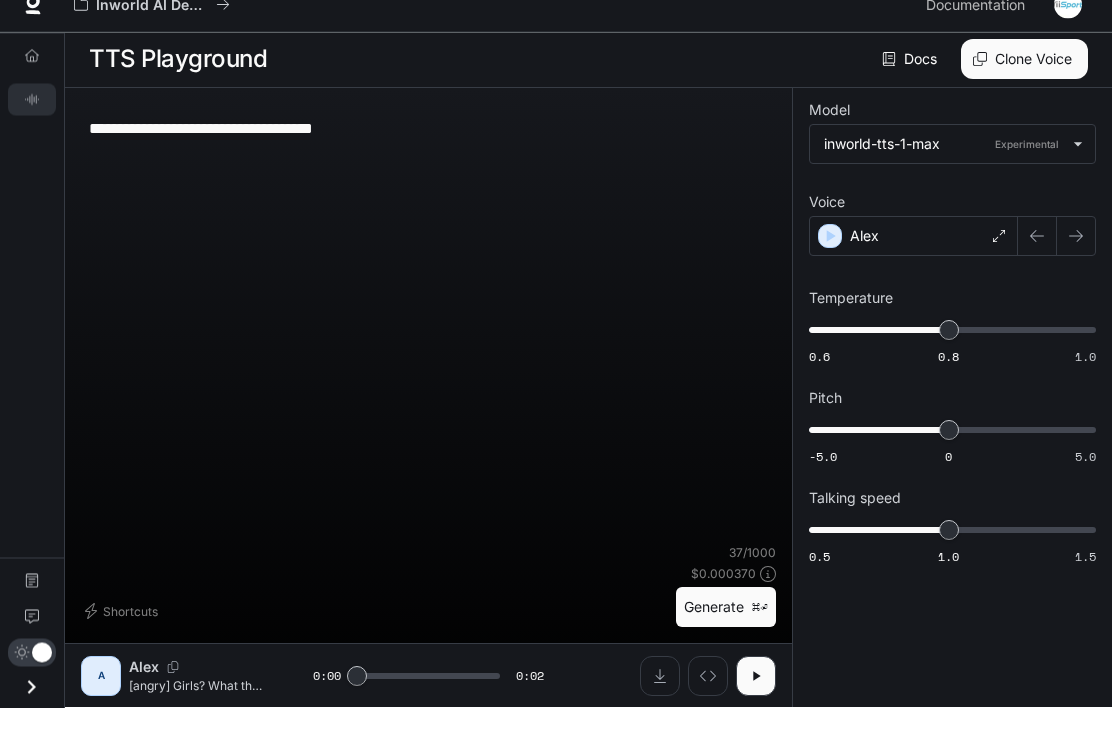 click at bounding box center [660, 700] 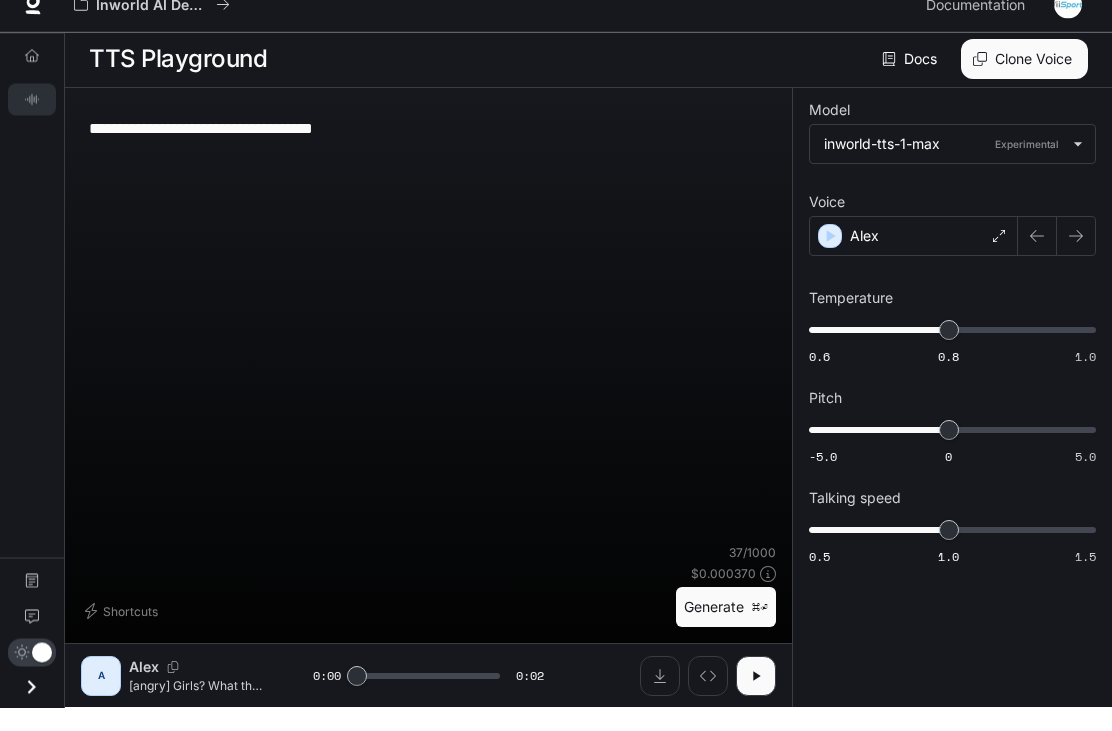 scroll, scrollTop: 53, scrollLeft: 0, axis: vertical 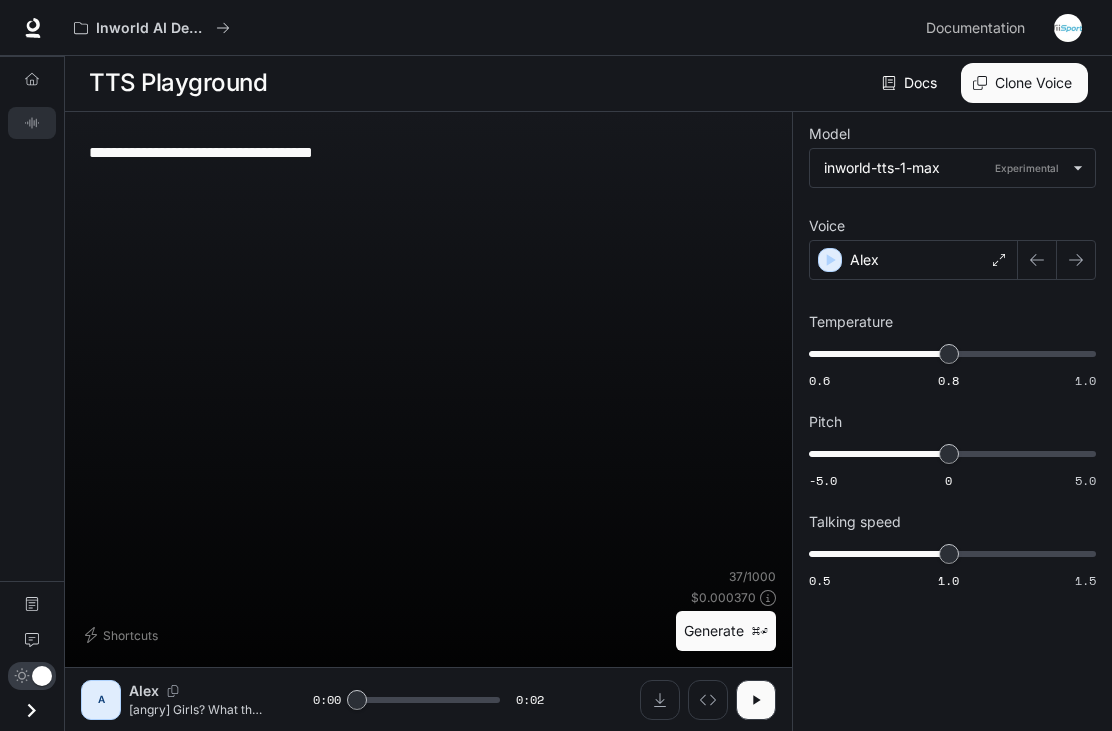 click on "**********" at bounding box center [428, 152] 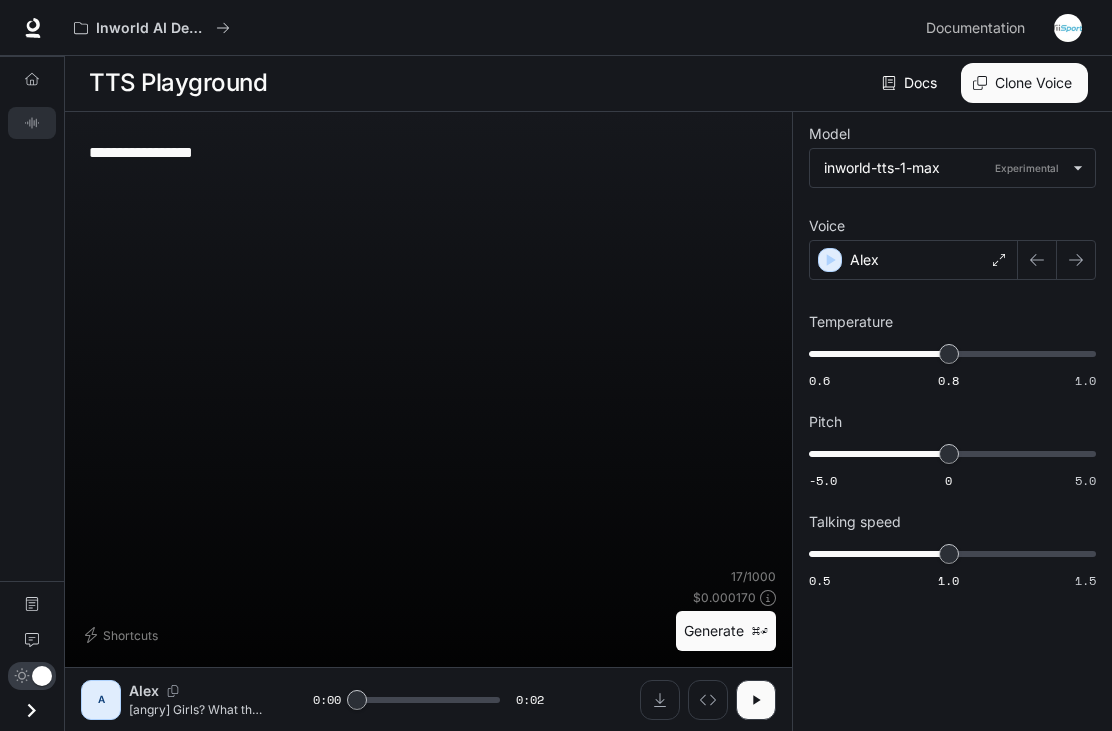 click on "**********" at bounding box center [428, 152] 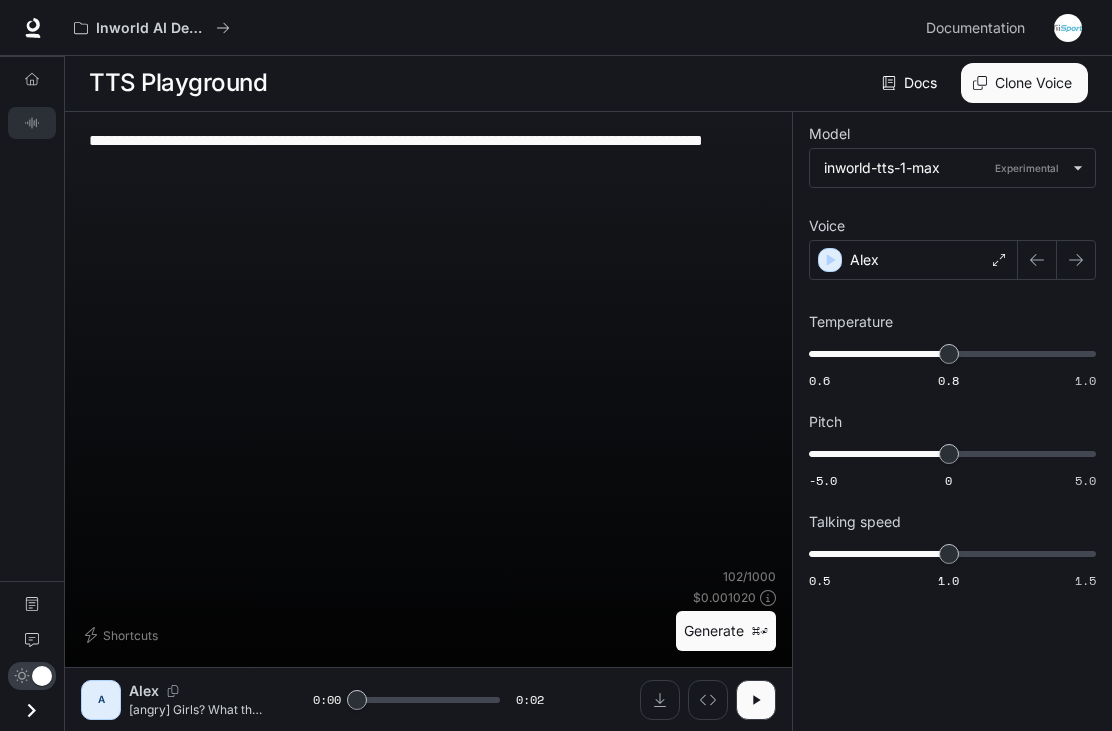 click on "**********" at bounding box center [428, 152] 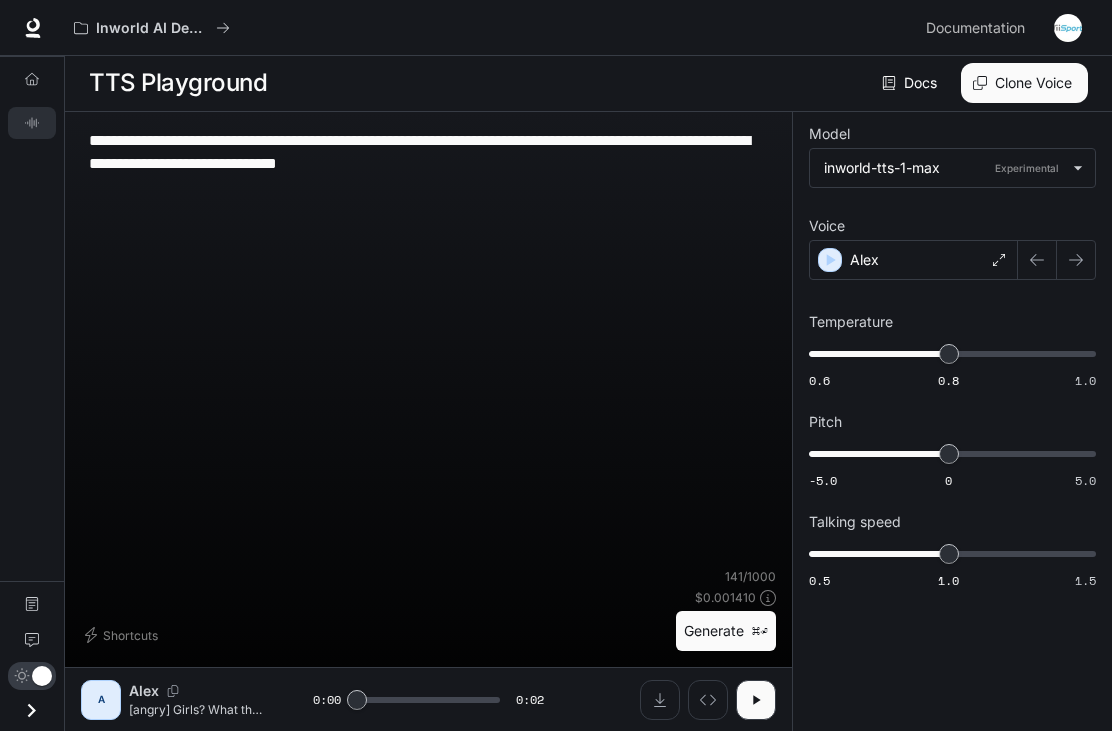 click on "**********" at bounding box center [428, 152] 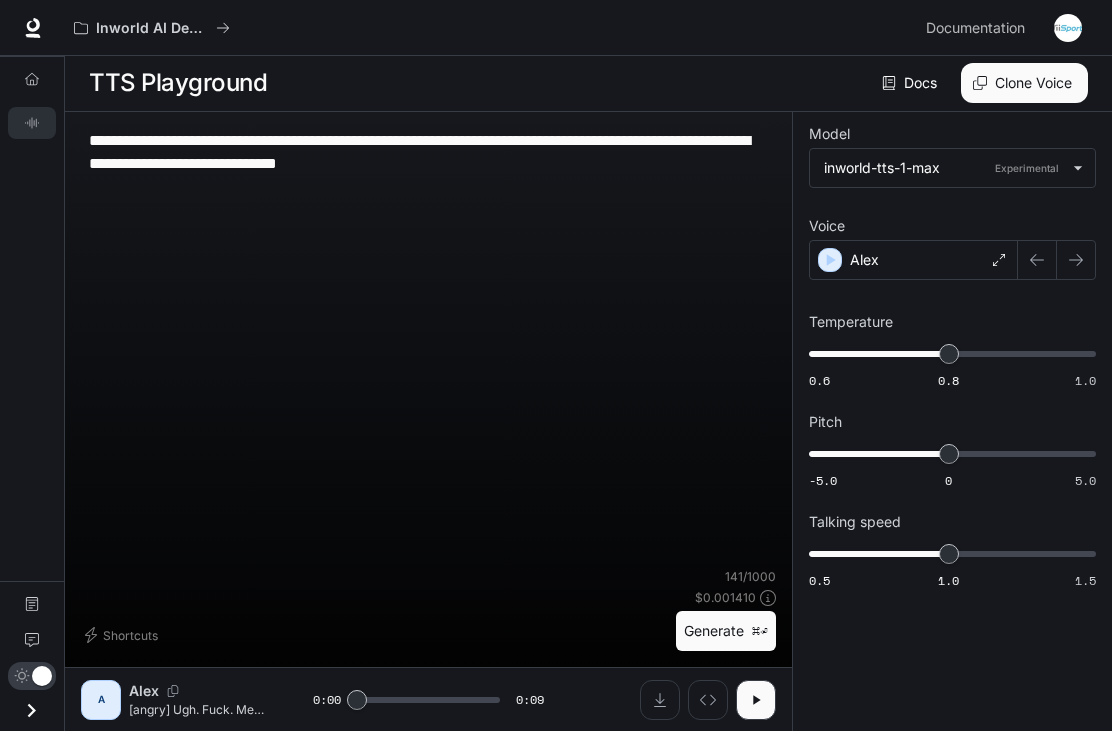 click at bounding box center (660, 700) 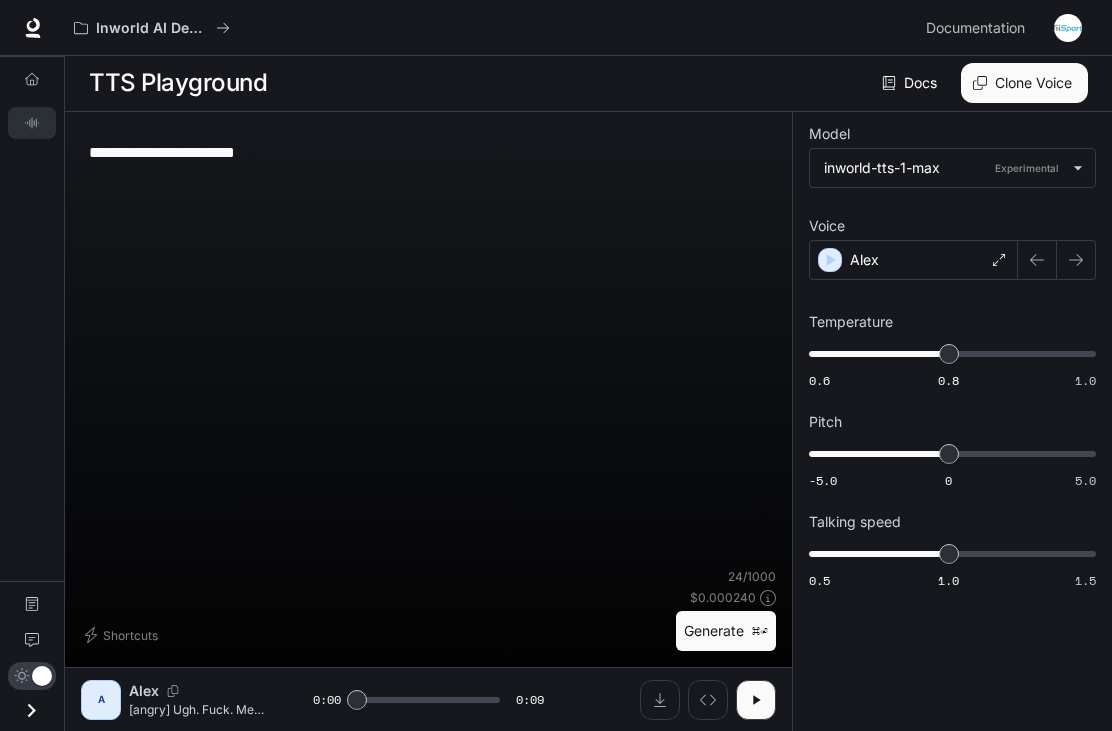 click on "**********" at bounding box center (428, 152) 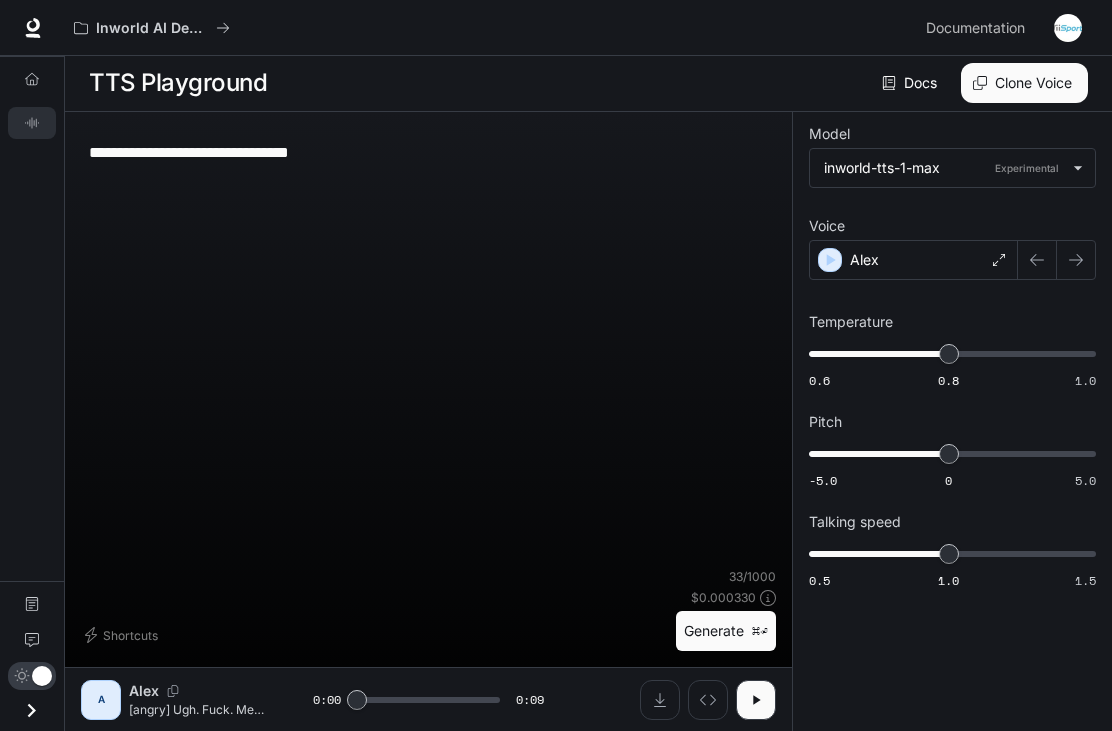 type on "**********" 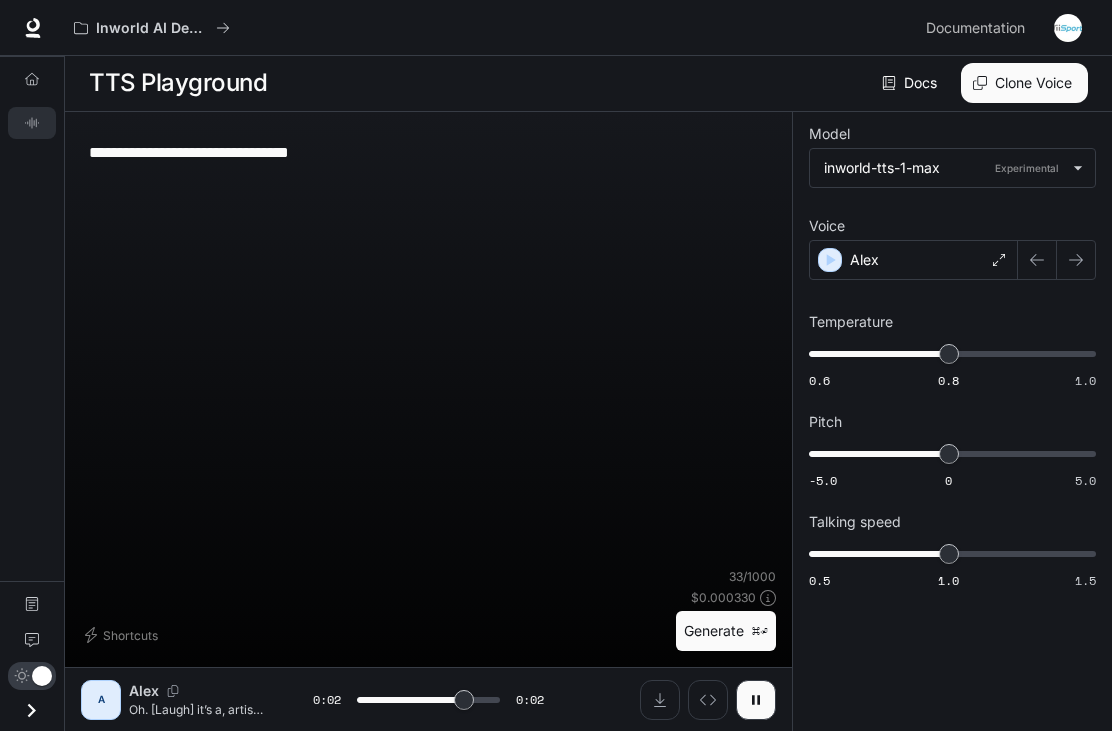 click at bounding box center [660, 700] 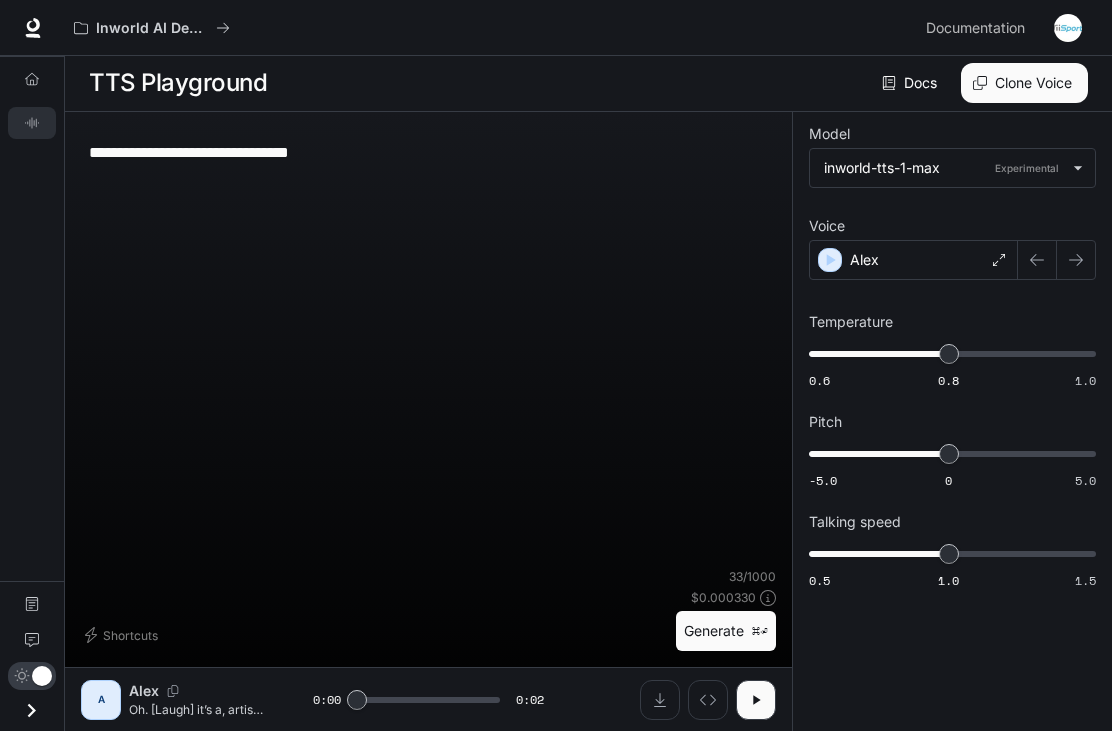 click on "Alex" at bounding box center (913, 260) 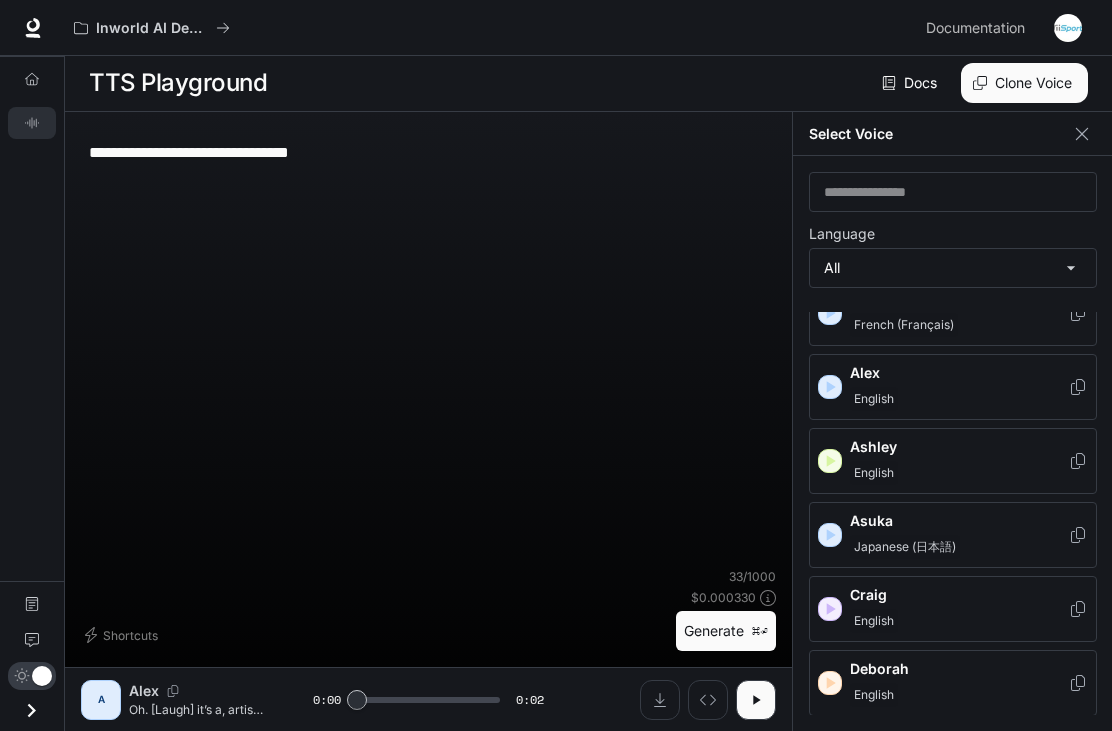 scroll, scrollTop: 19, scrollLeft: 0, axis: vertical 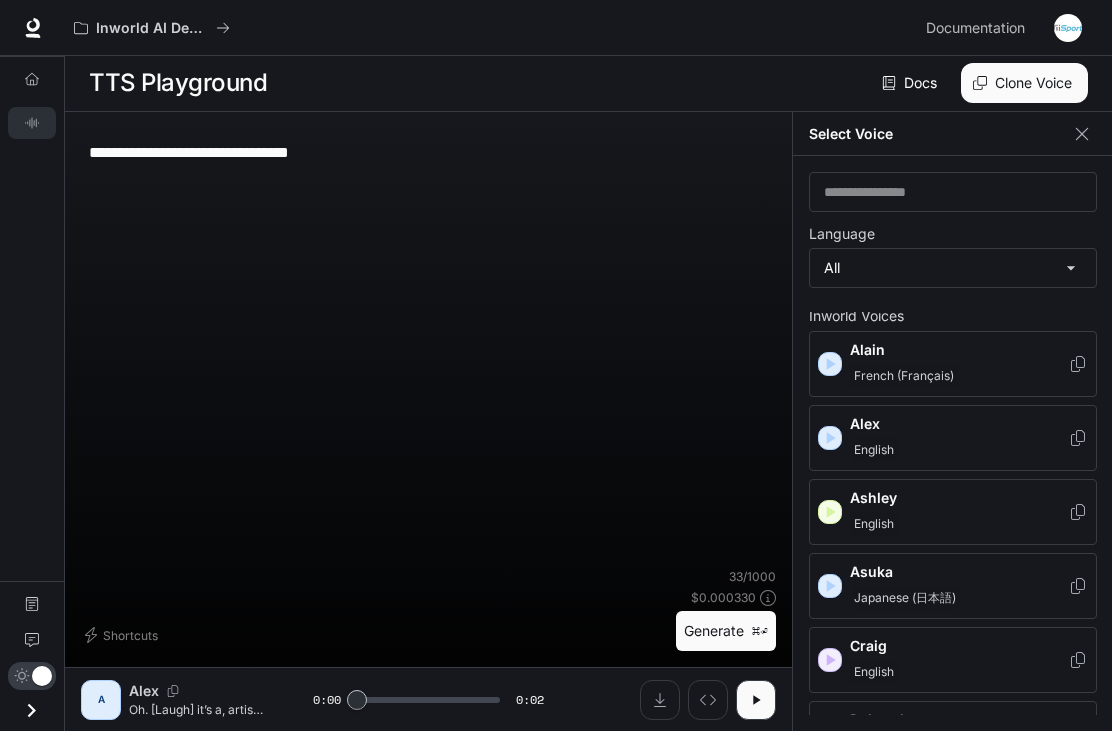 click on "Ashley" at bounding box center [959, 498] 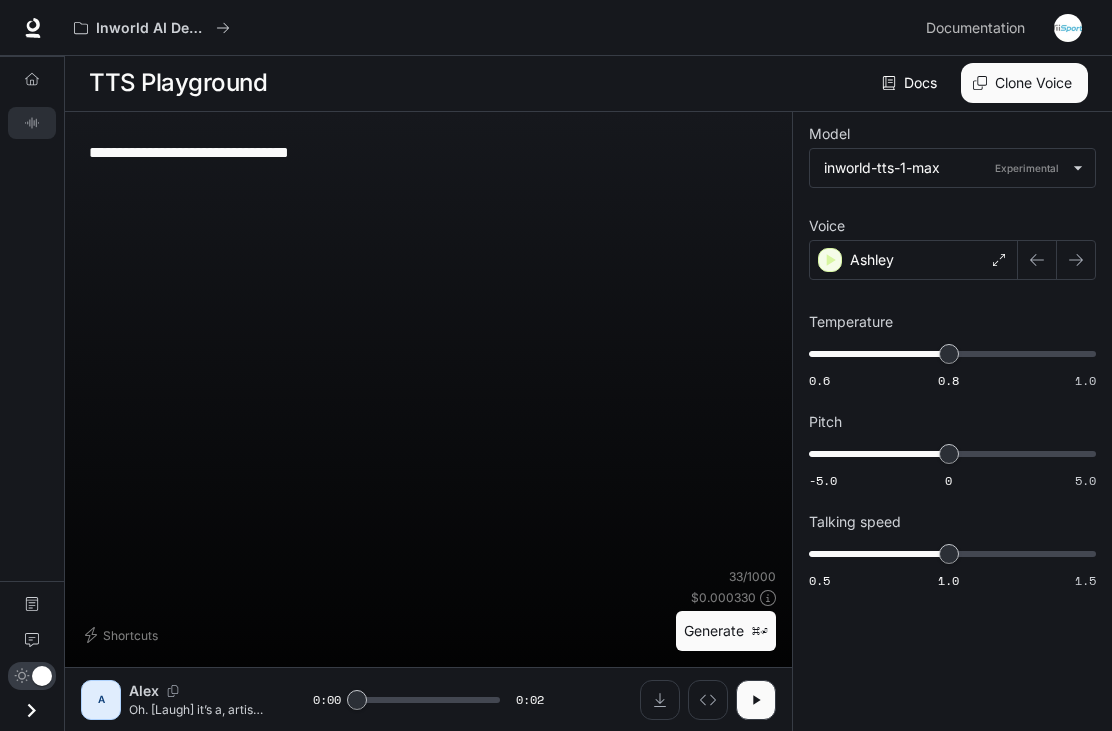 click on "Generate ⌘⏎" at bounding box center (726, 631) 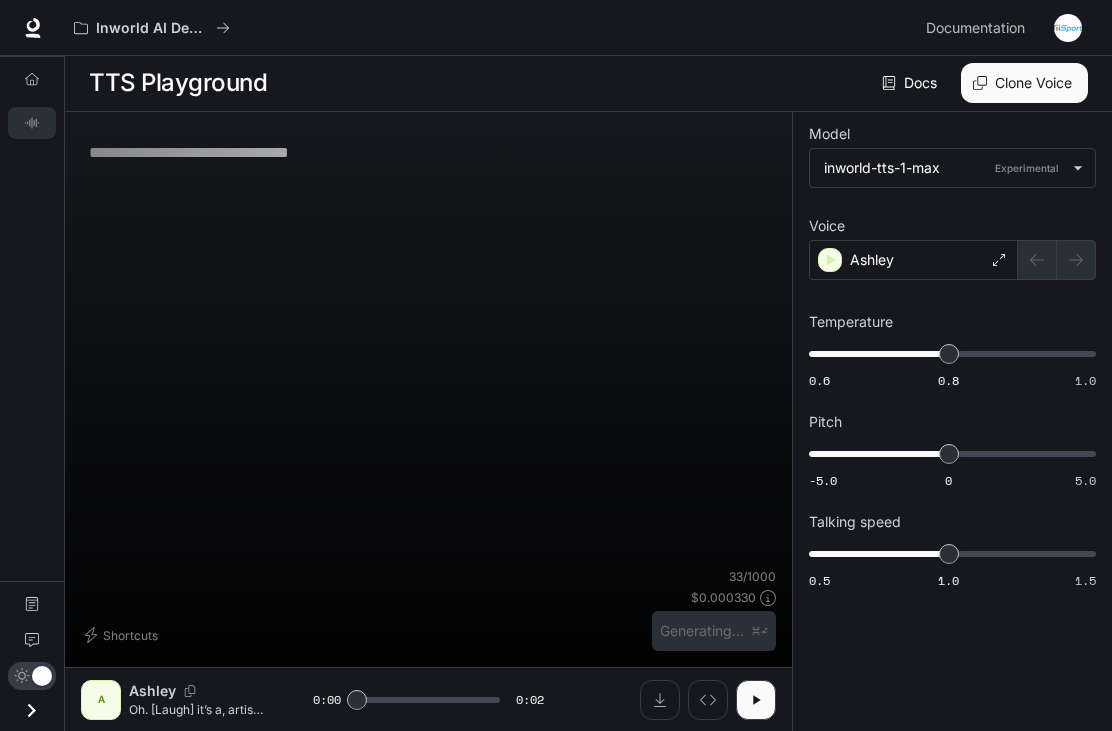 click on "**********" at bounding box center [428, 152] 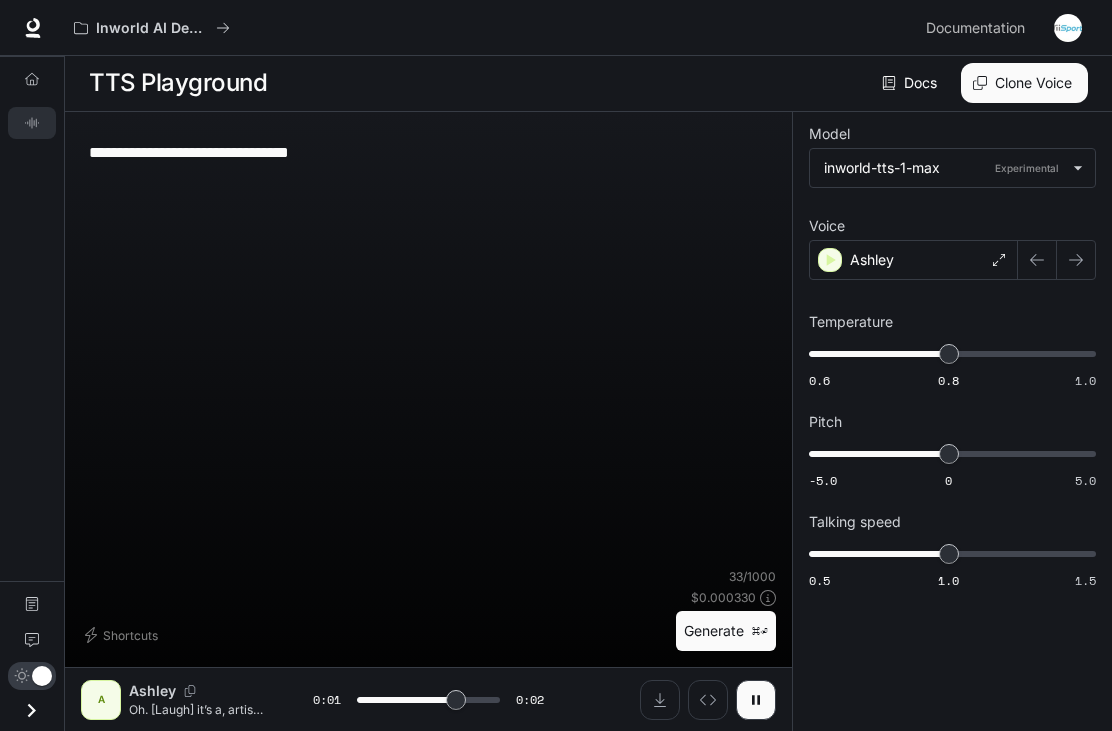 click on "**********" at bounding box center (428, 348) 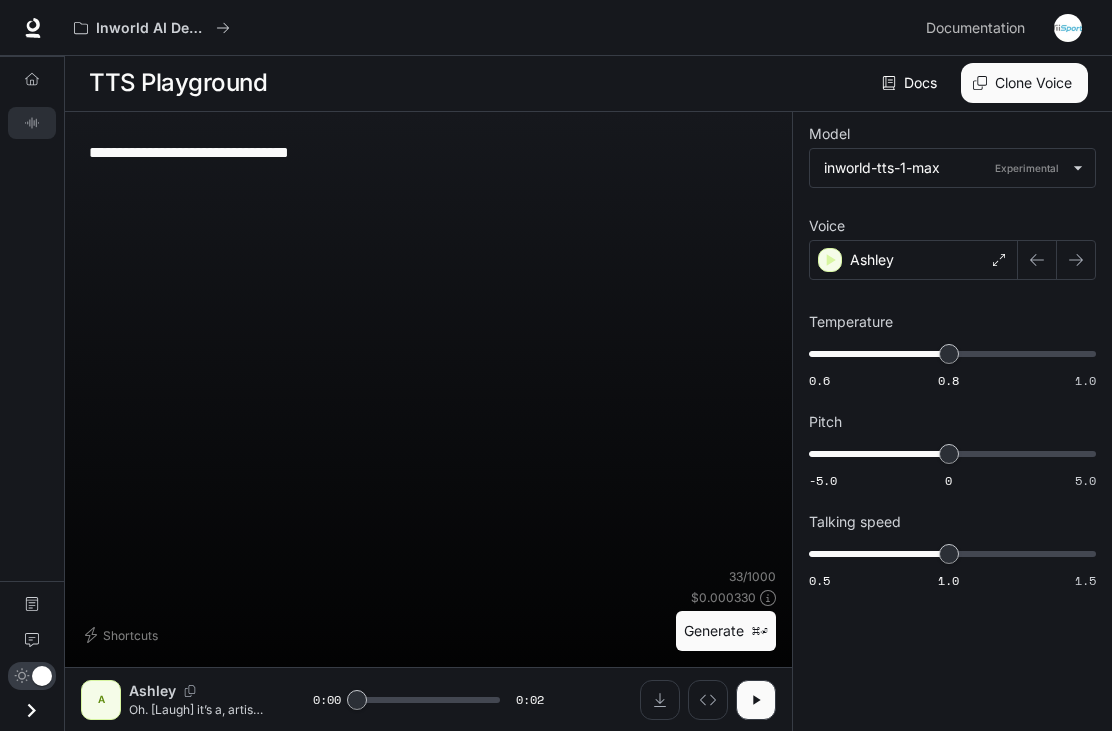 click on "Ashley" at bounding box center [913, 260] 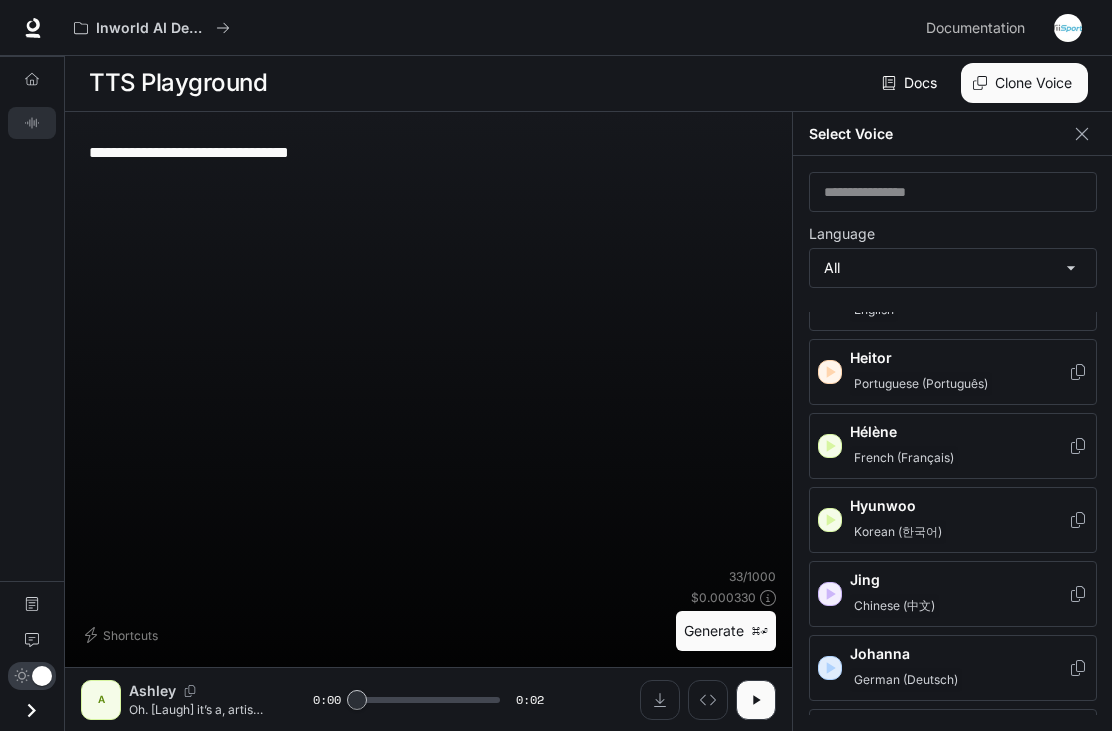 scroll, scrollTop: 1254, scrollLeft: 0, axis: vertical 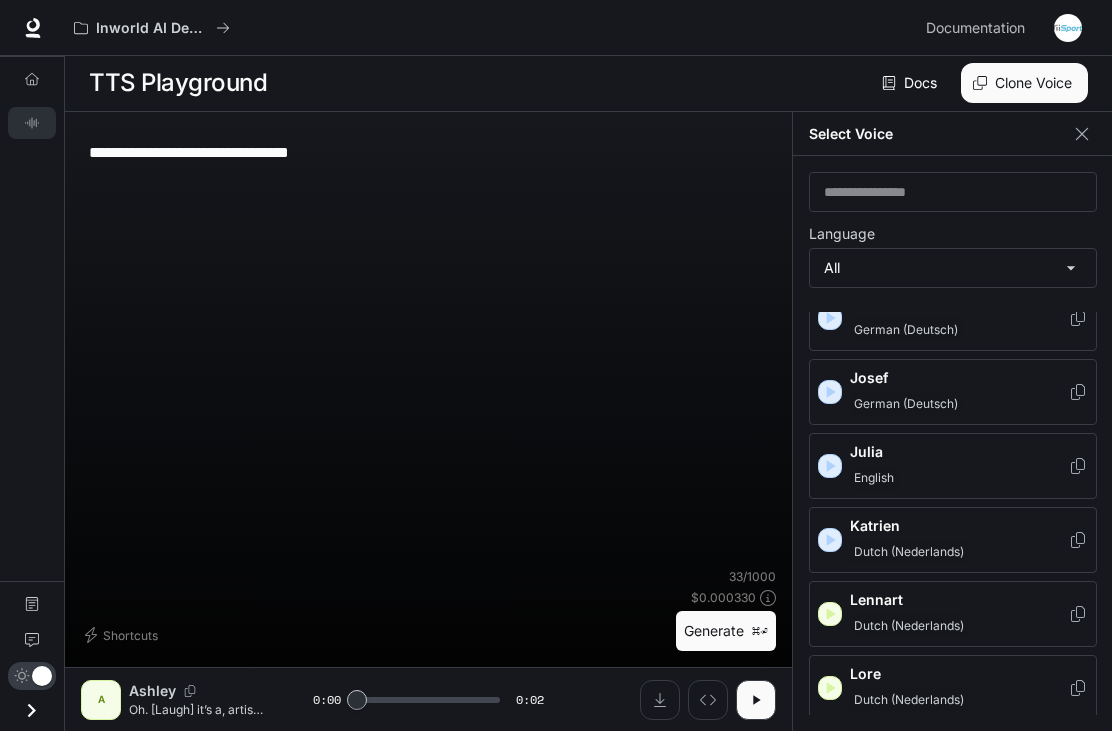 click on "[FIRST] [LAST]" at bounding box center (959, 466) 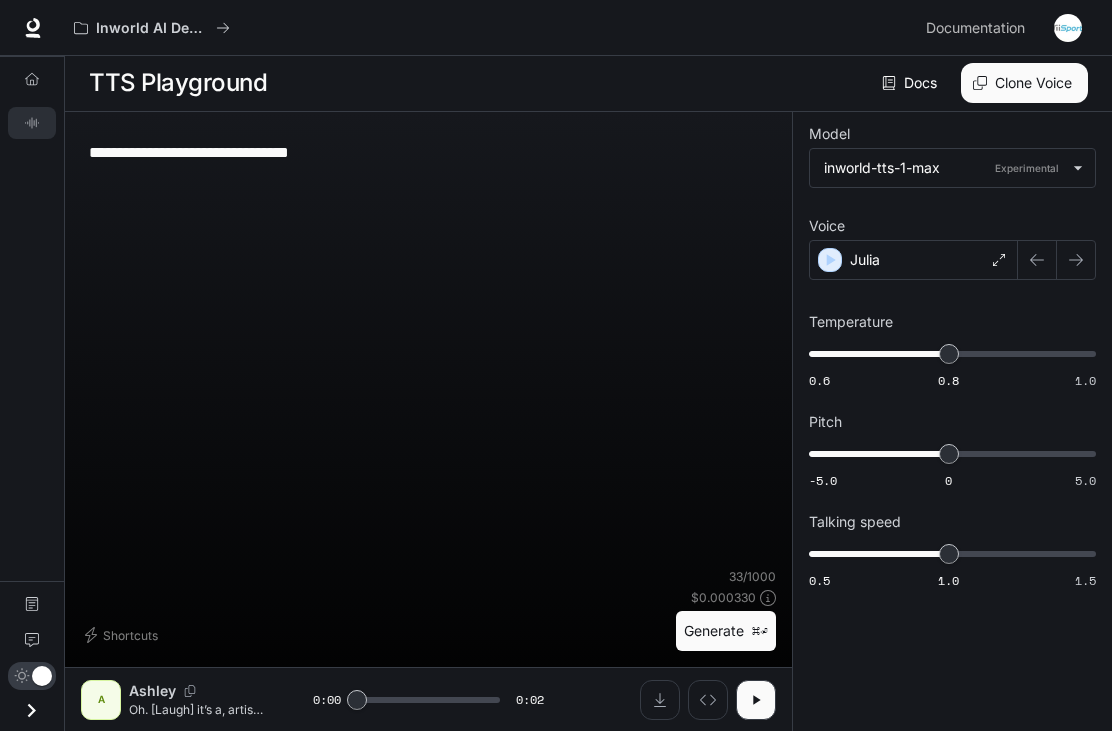 click on "Generate ⌘⏎" at bounding box center [726, 631] 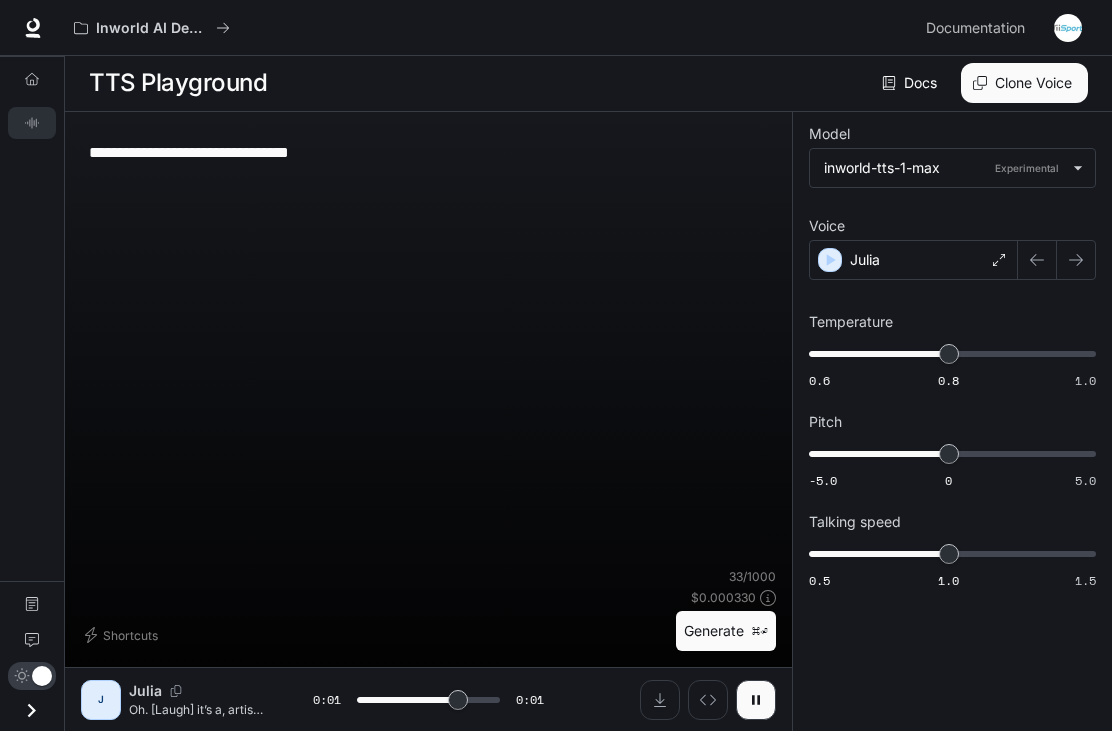 click on "**********" at bounding box center (428, 152) 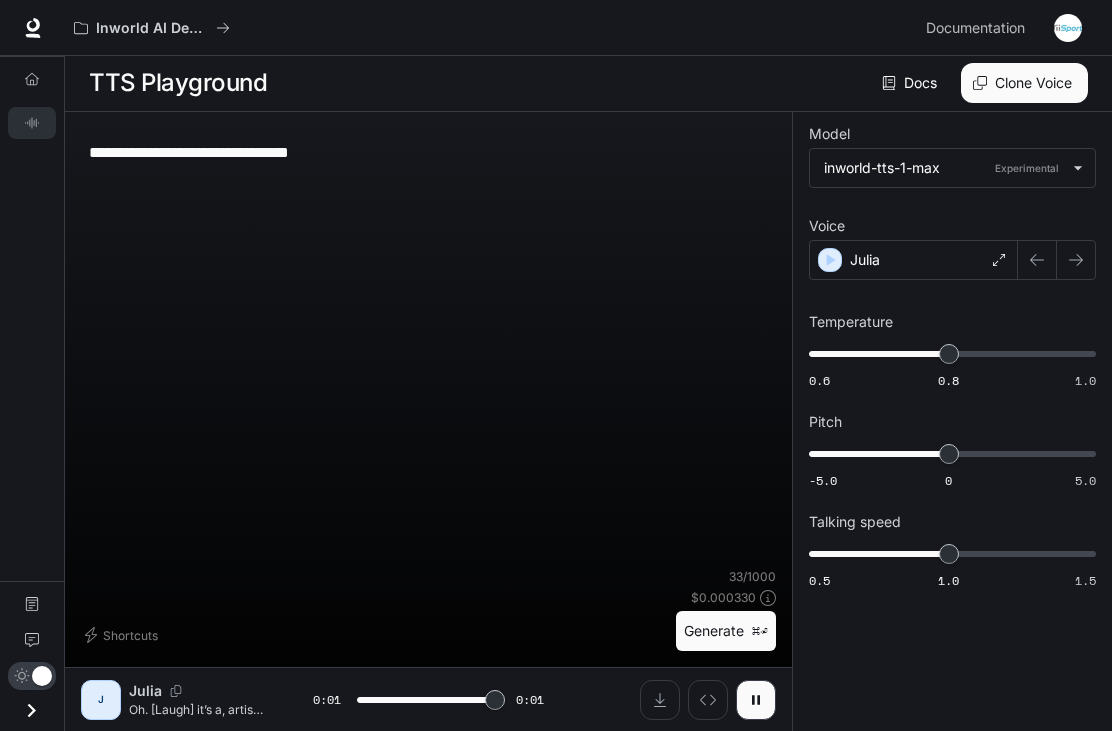click on "**********" at bounding box center (428, 152) 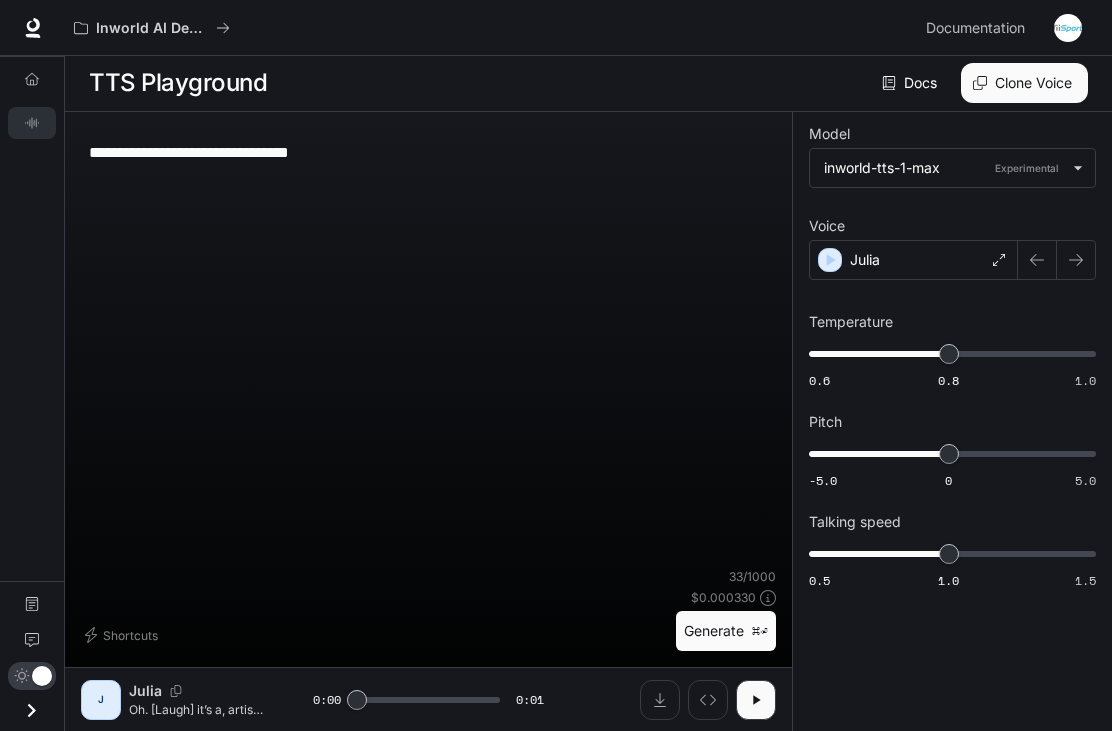 click on "**********" at bounding box center [428, 152] 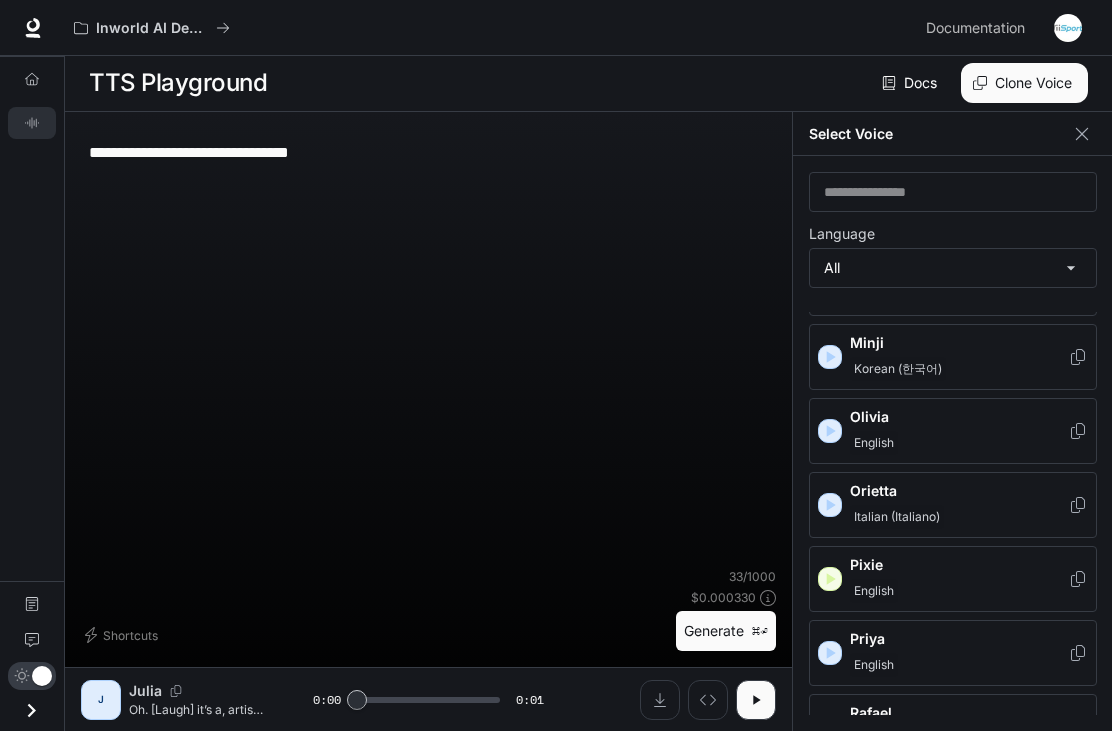 scroll, scrollTop: 2237, scrollLeft: 0, axis: vertical 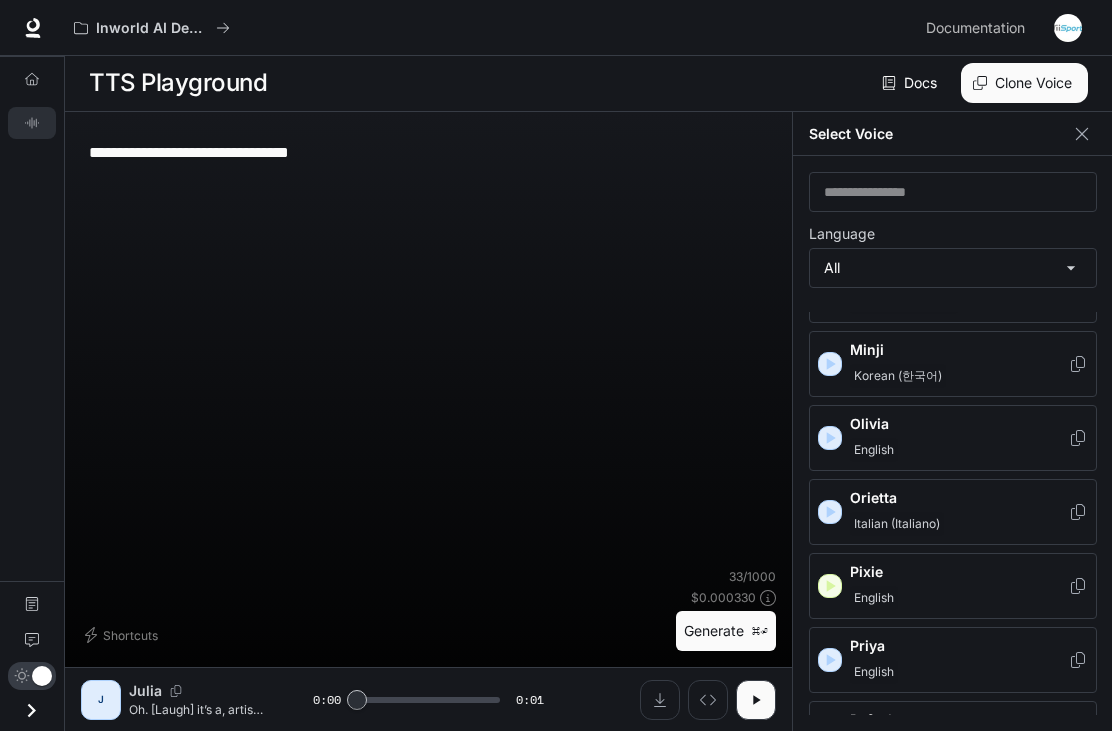 click on "Olivia" at bounding box center [959, 424] 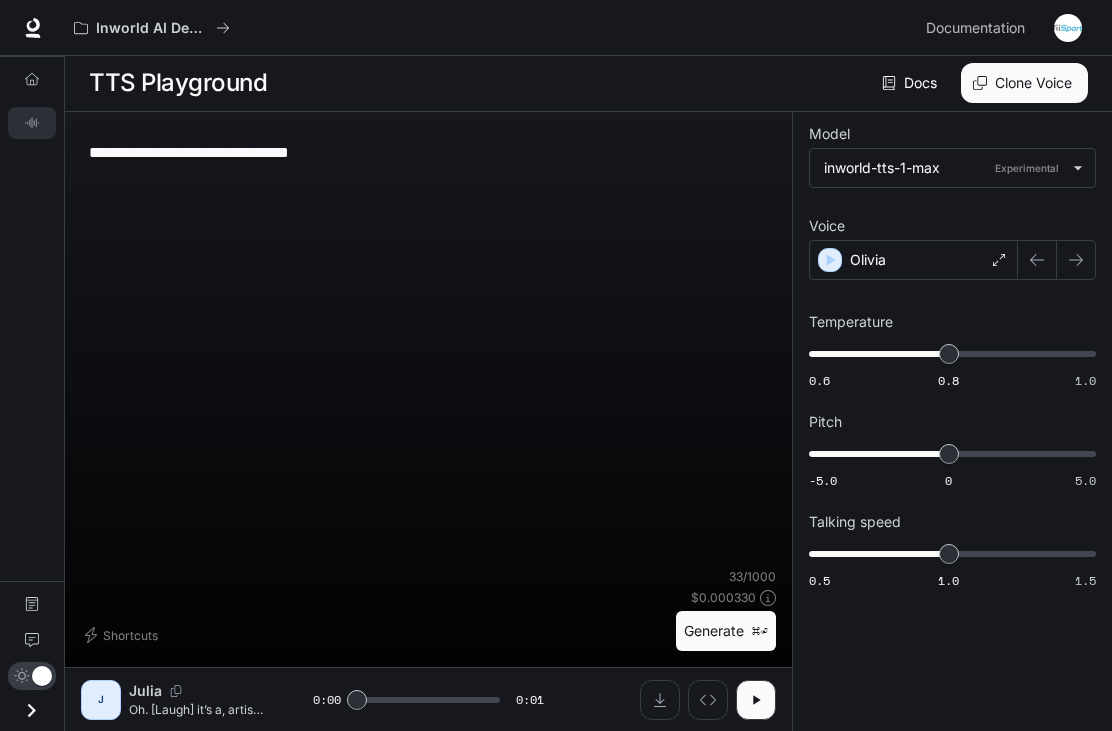 click on "Generate ⌘⏎" at bounding box center (726, 631) 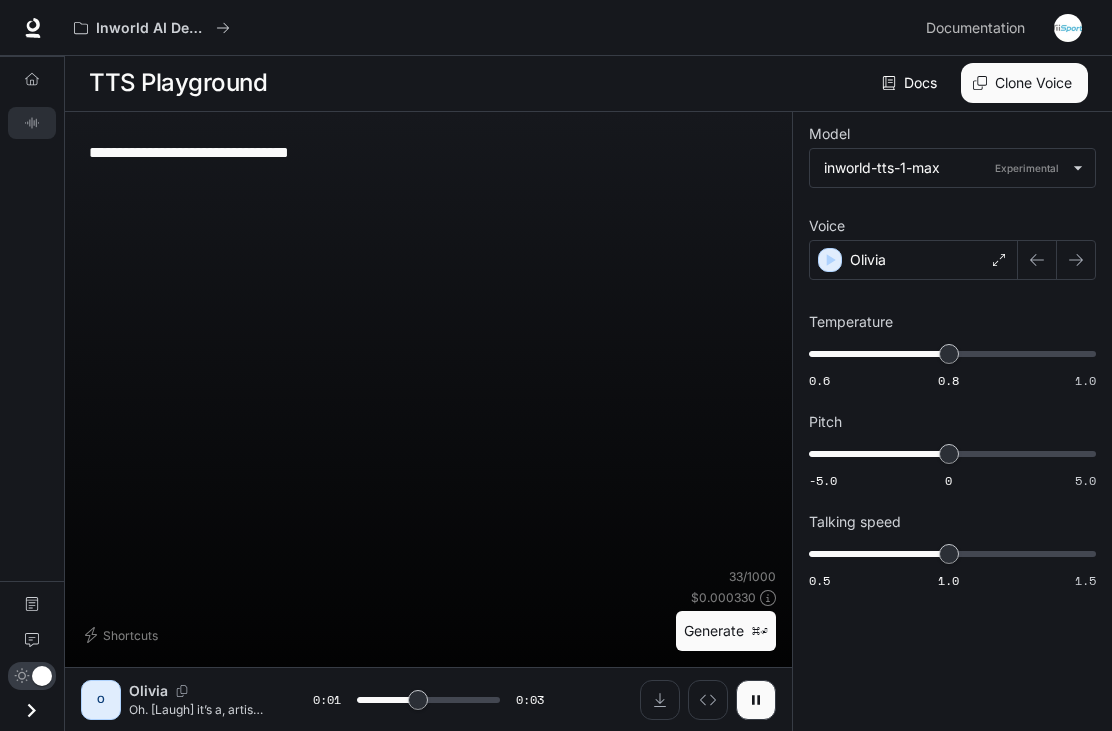 click 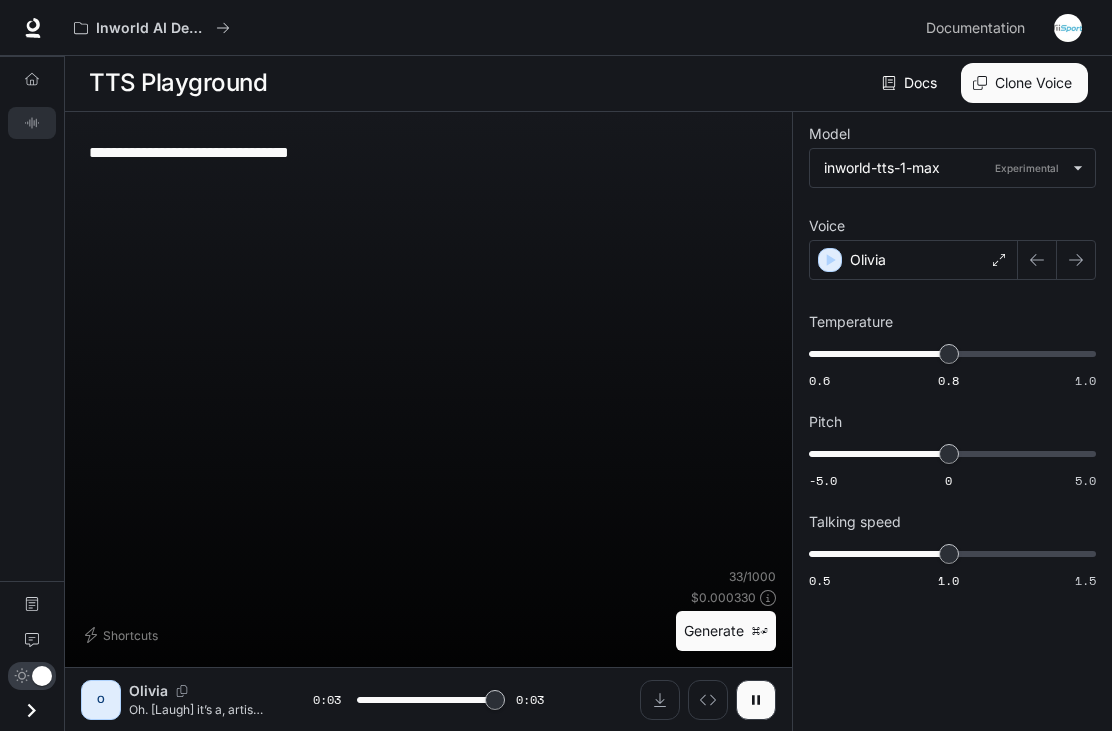 type on "*" 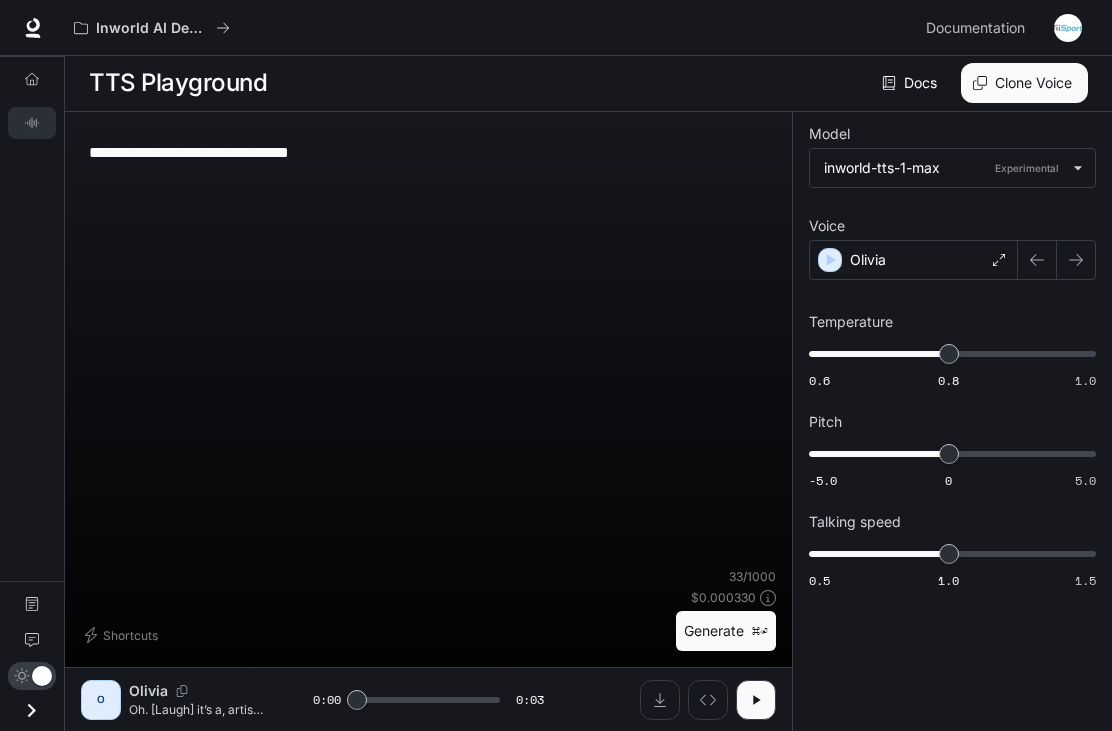 click on "**********" at bounding box center (428, 152) 